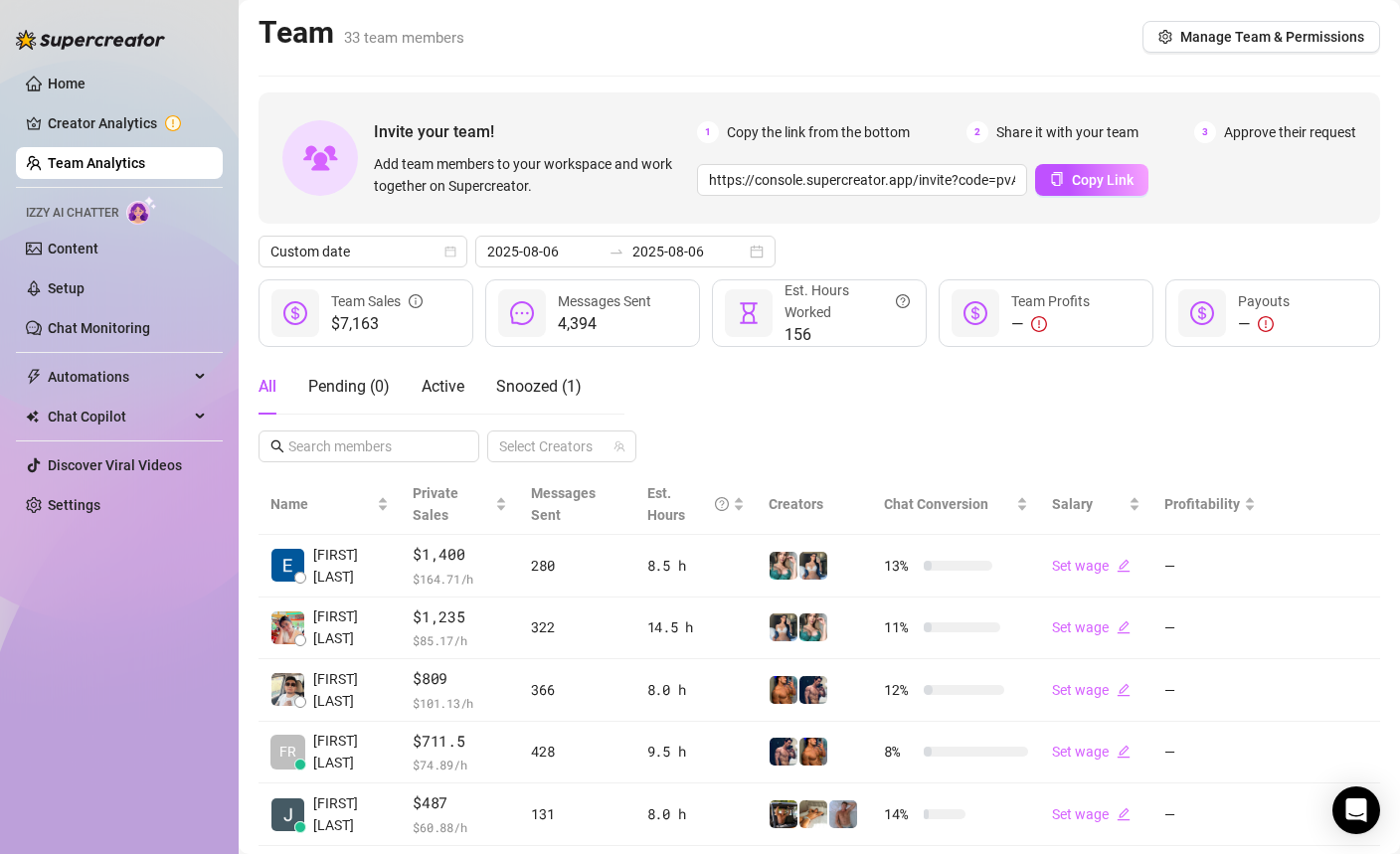 scroll, scrollTop: 0, scrollLeft: 0, axis: both 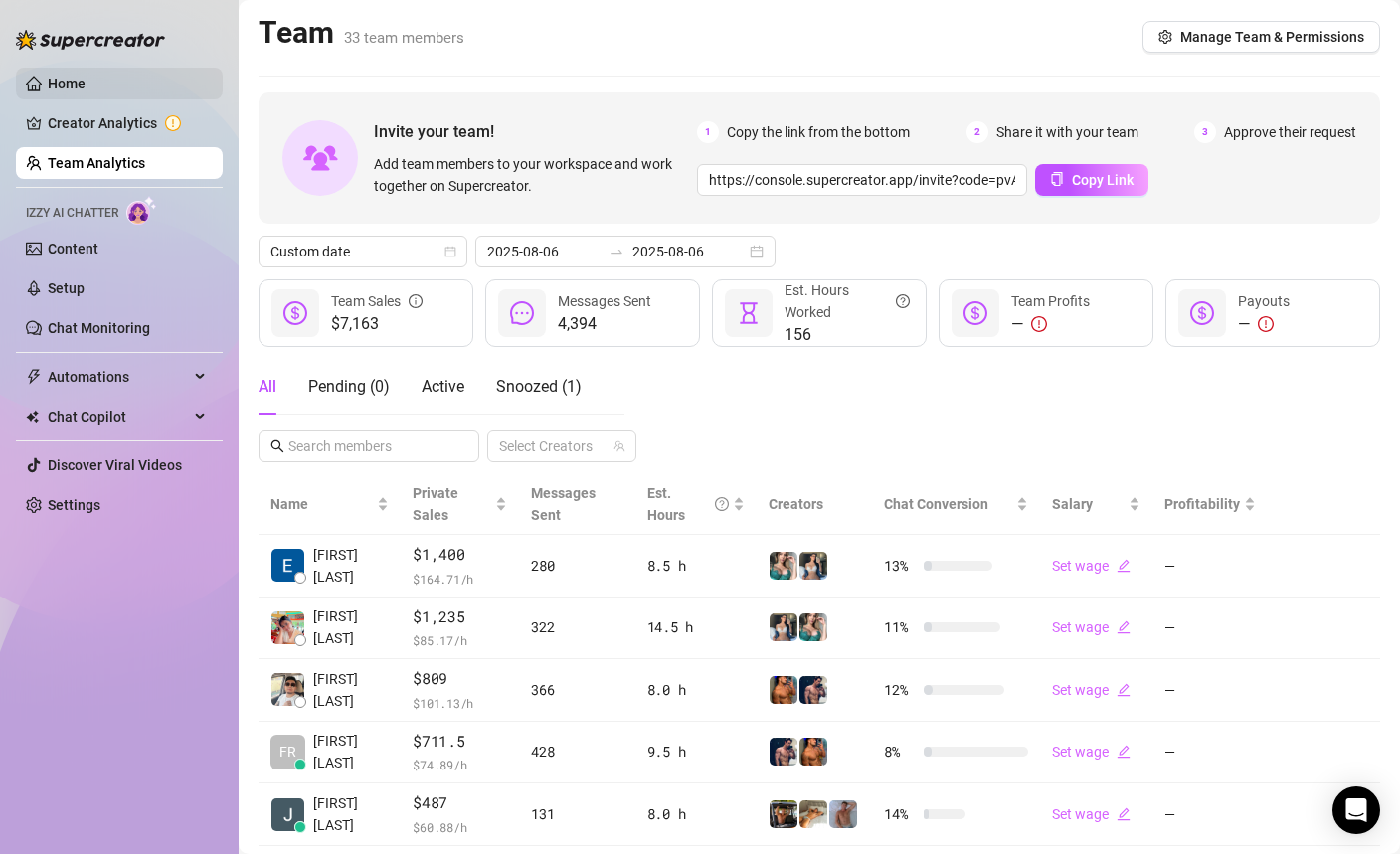 click on "Home" at bounding box center [67, 84] 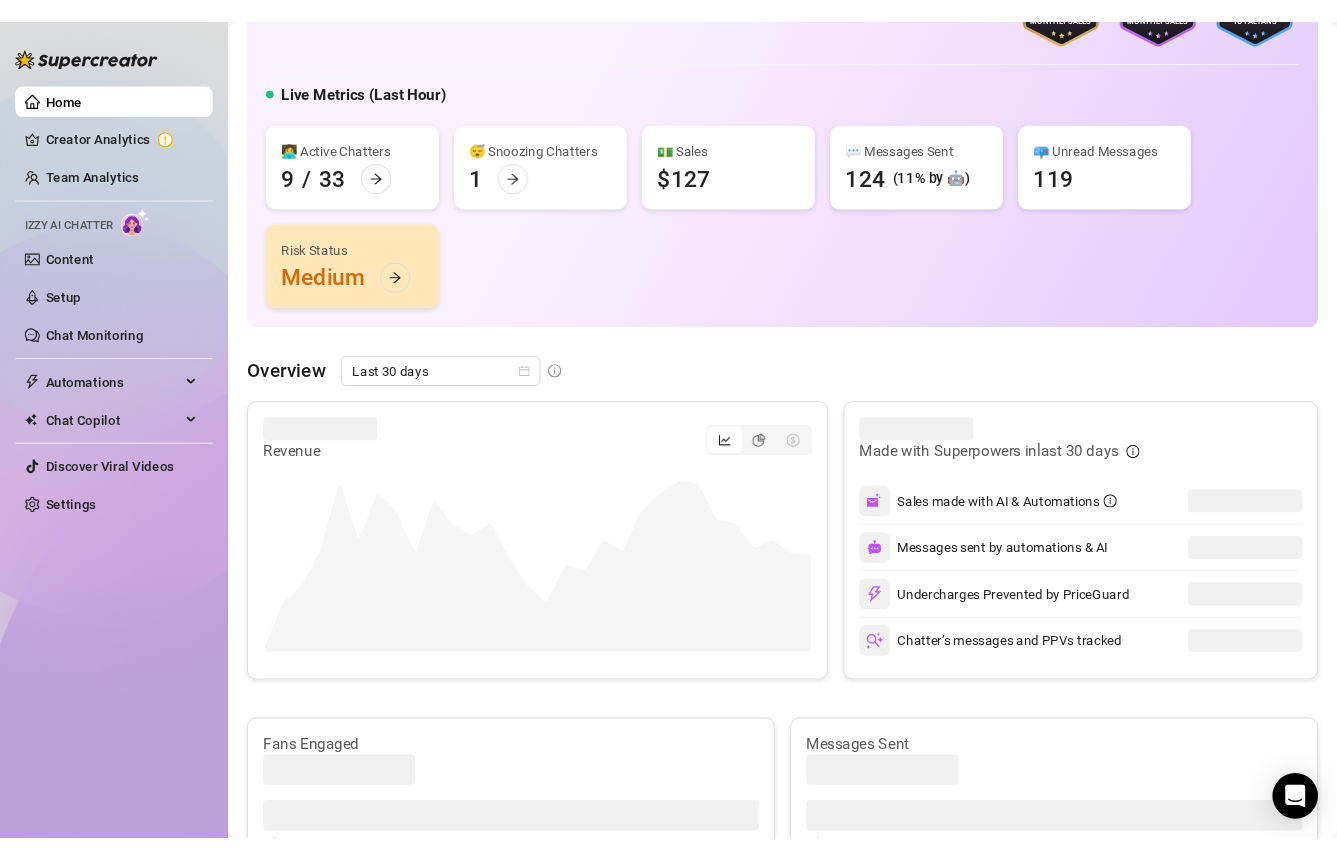 scroll, scrollTop: 161, scrollLeft: 0, axis: vertical 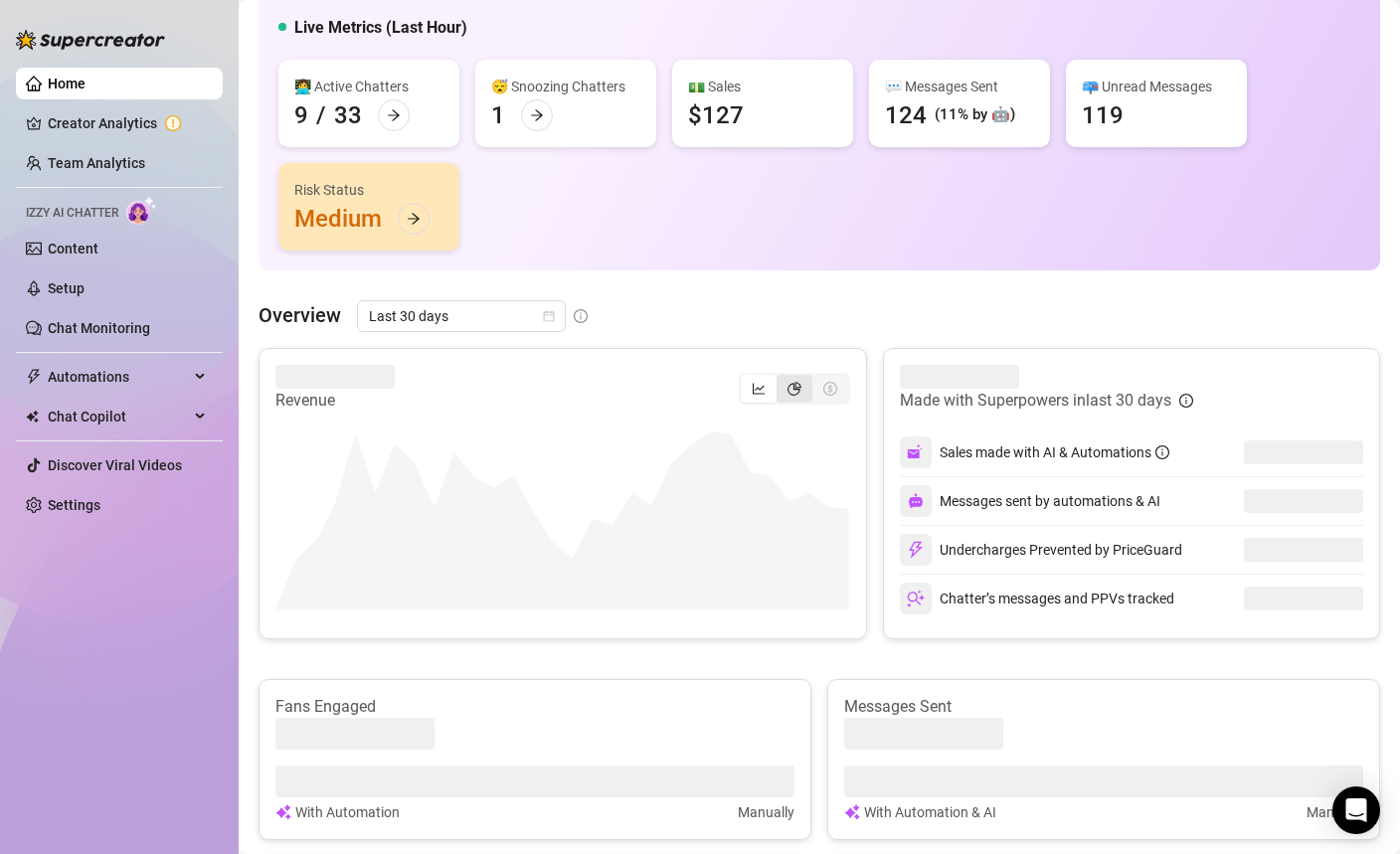 click at bounding box center [794, 389] 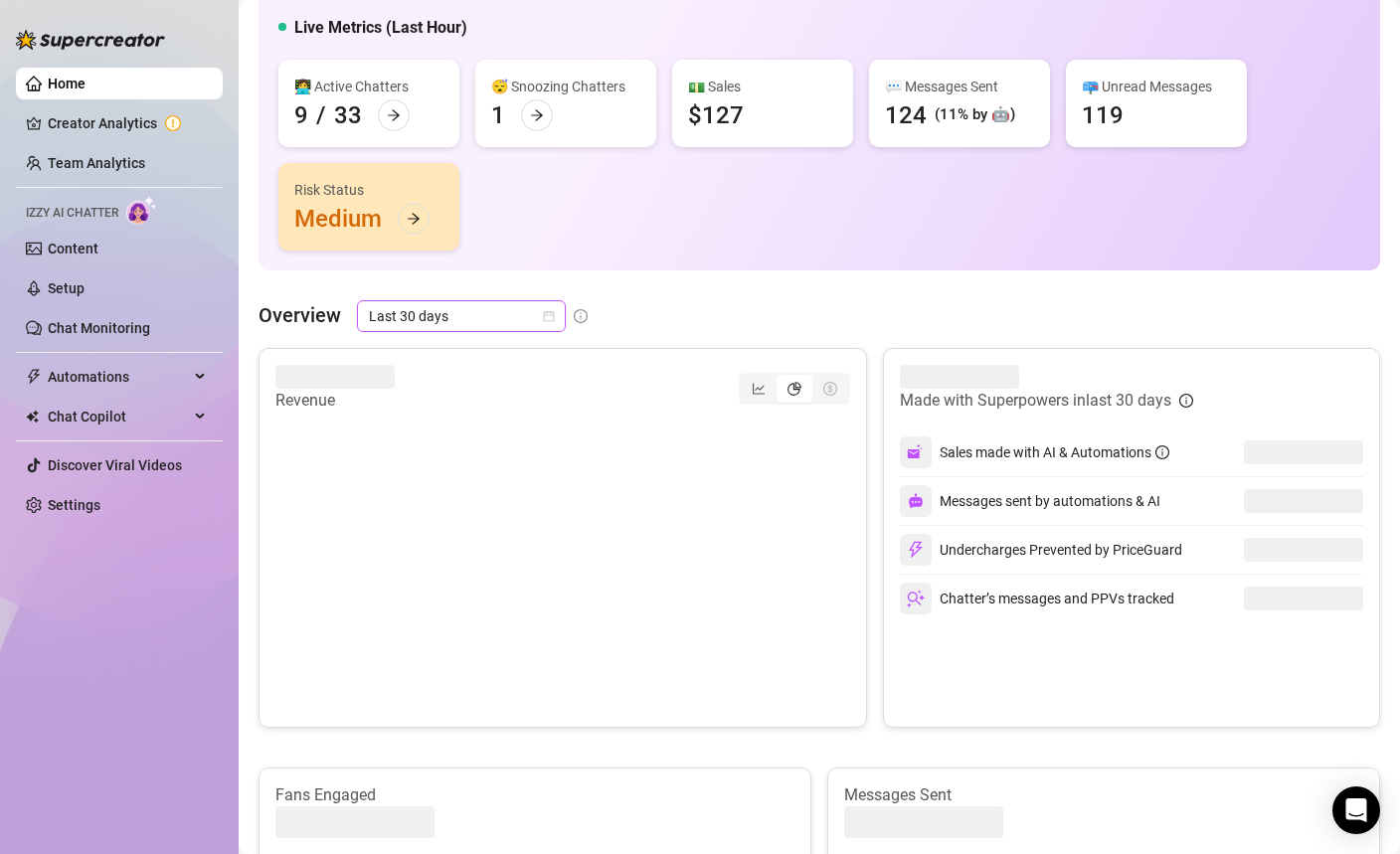 click on "Last 30 days" at bounding box center (461, 316) 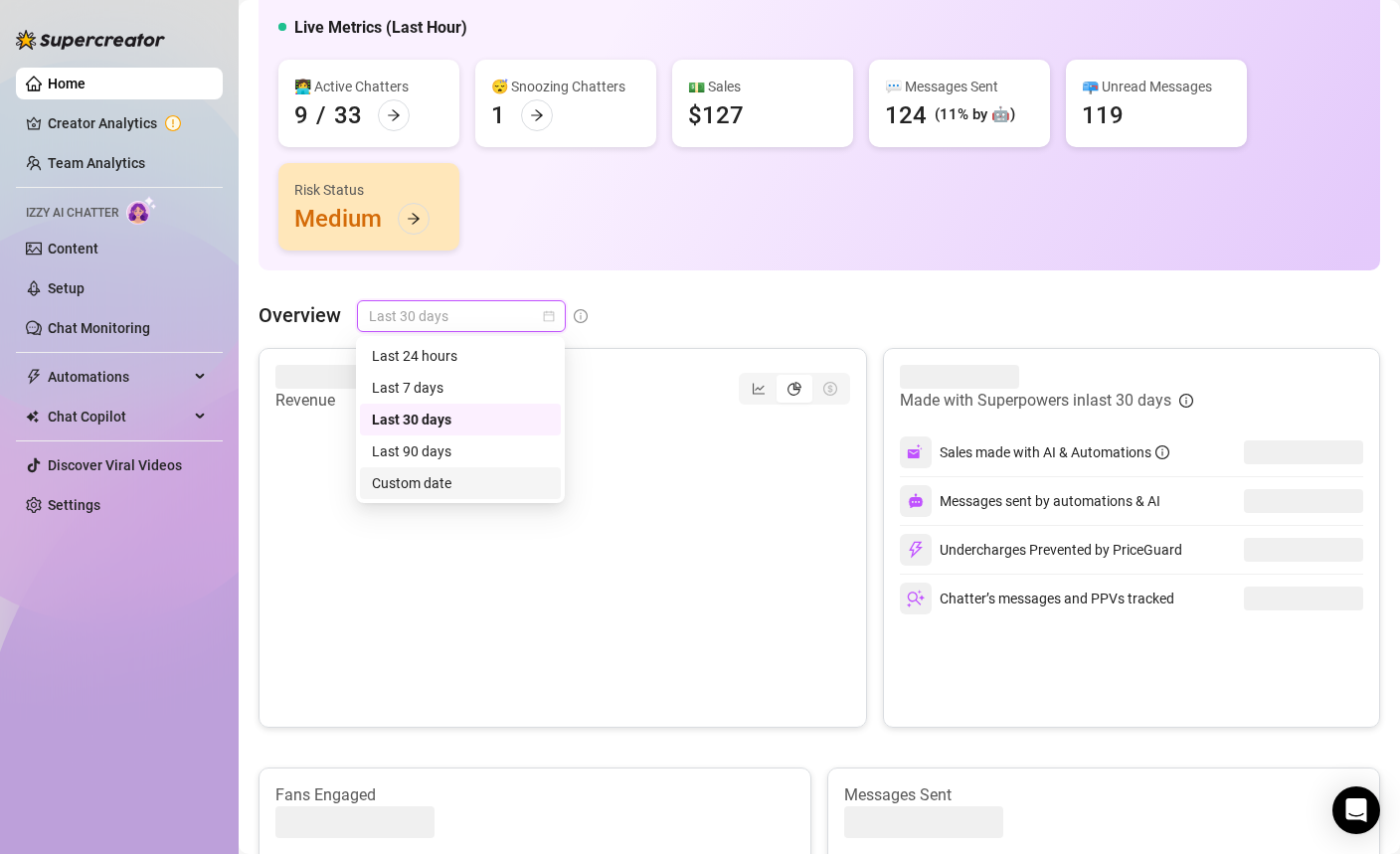 click on "Custom date" at bounding box center (460, 483) 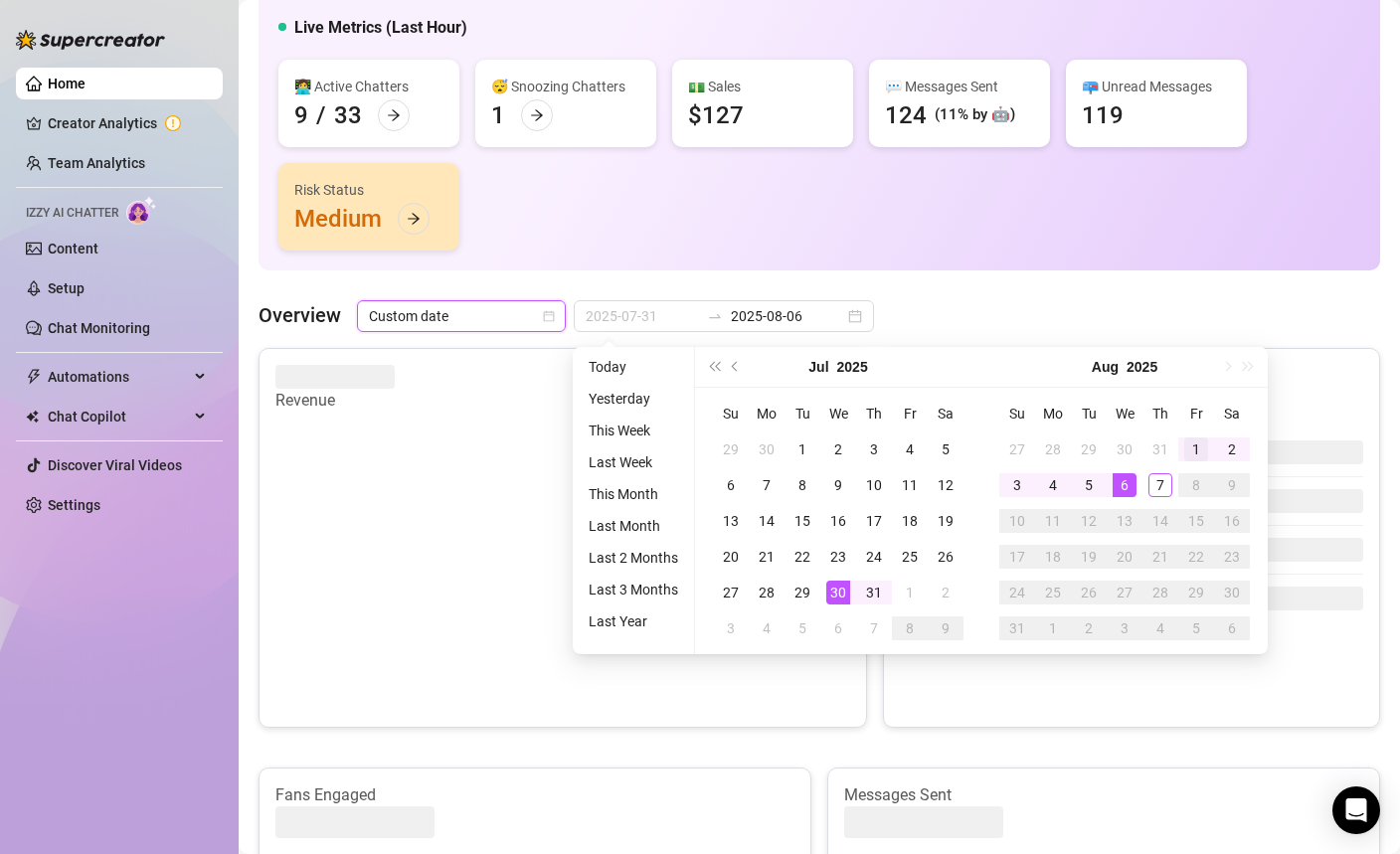 type on "2025-08-01" 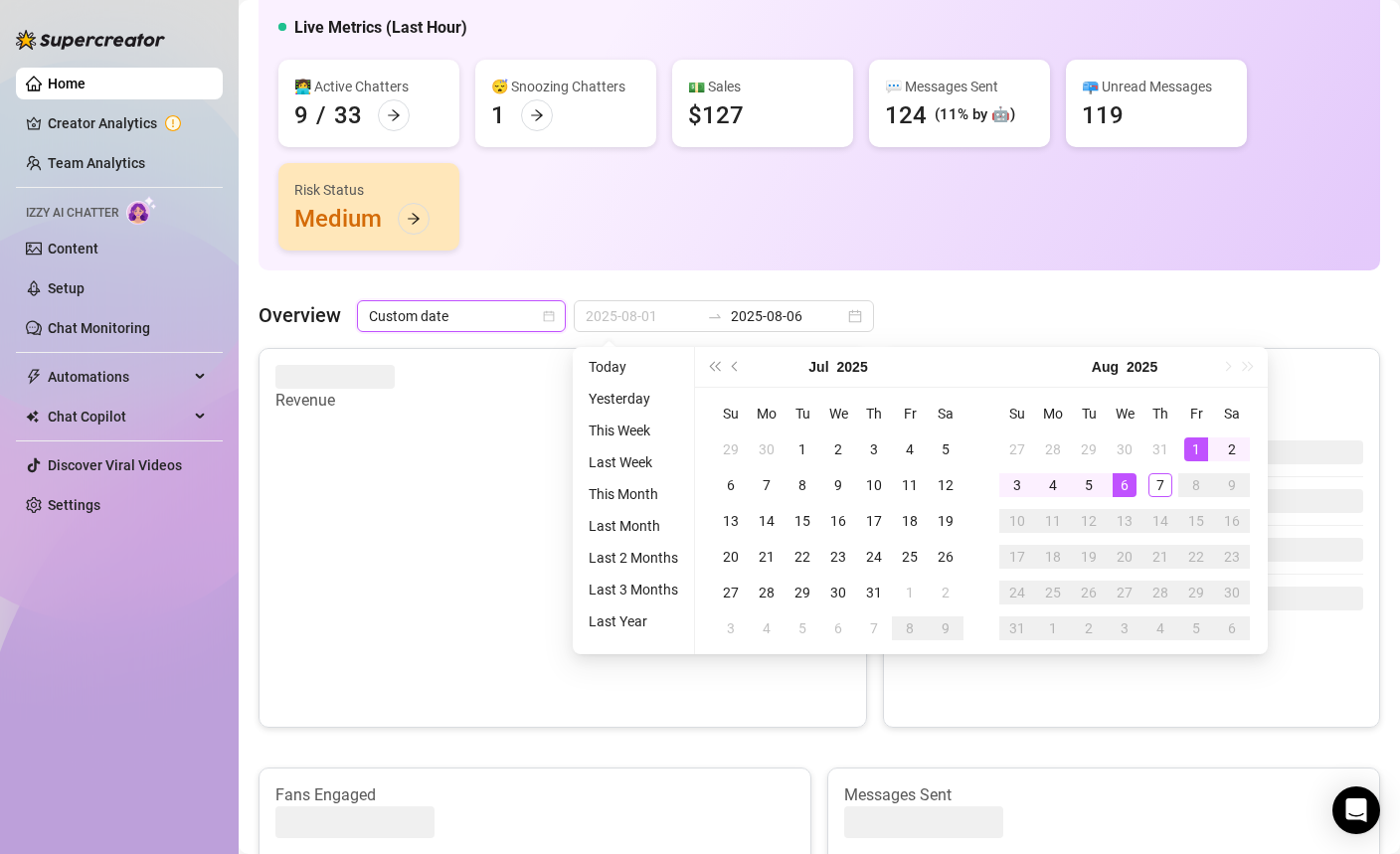 click on "1" at bounding box center (1196, 449) 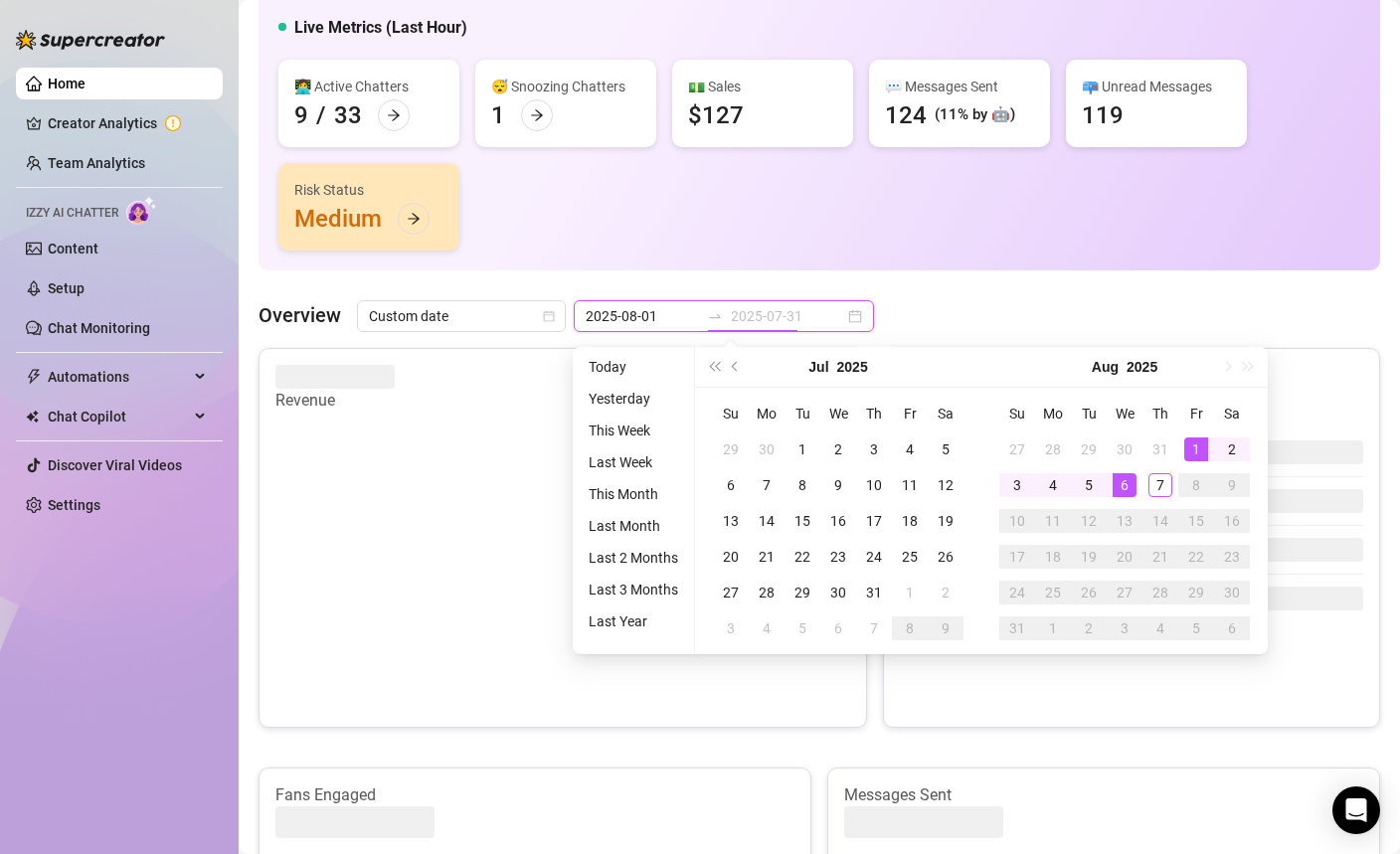 type on "2025-08-06" 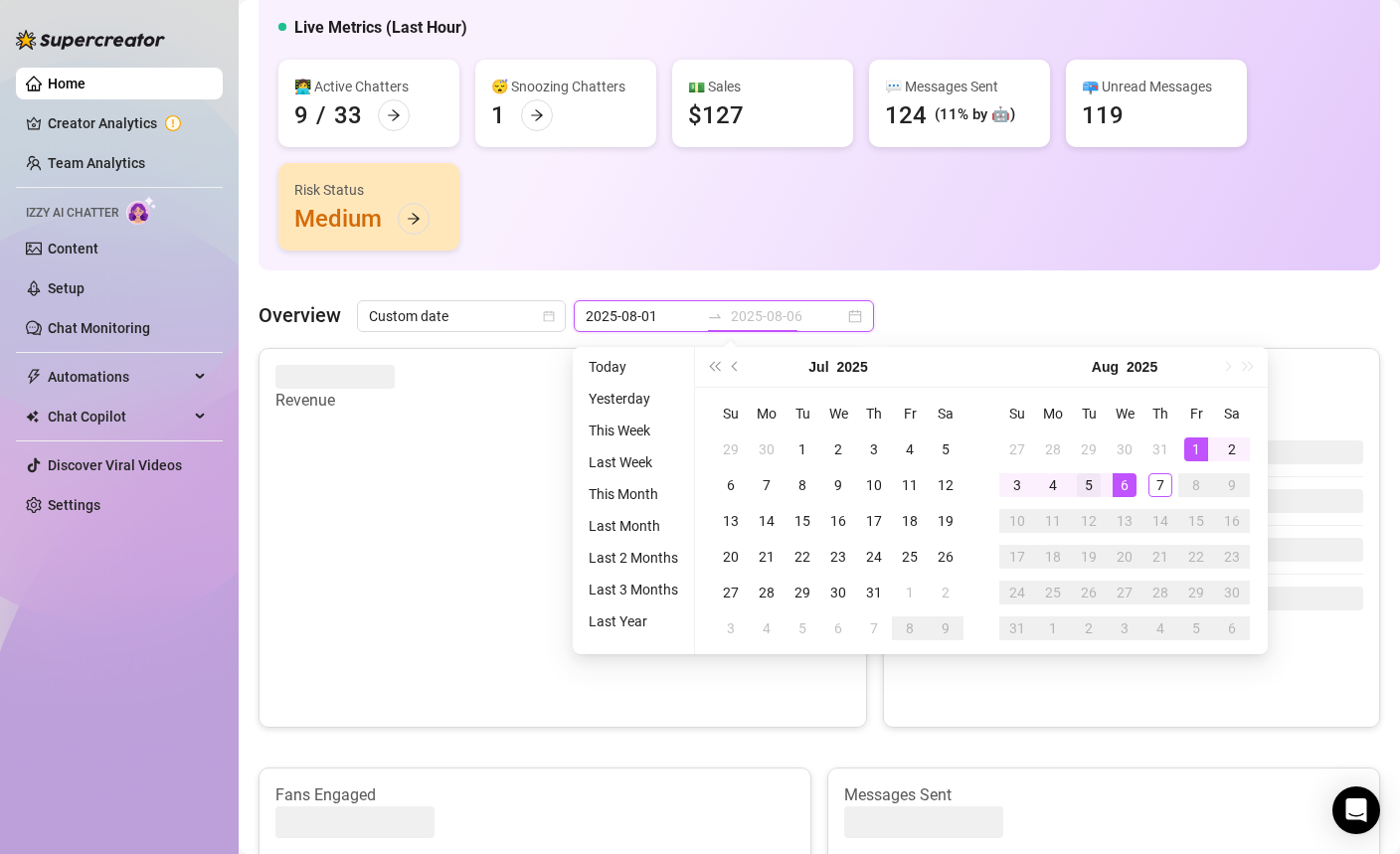 type on "2025-07-07" 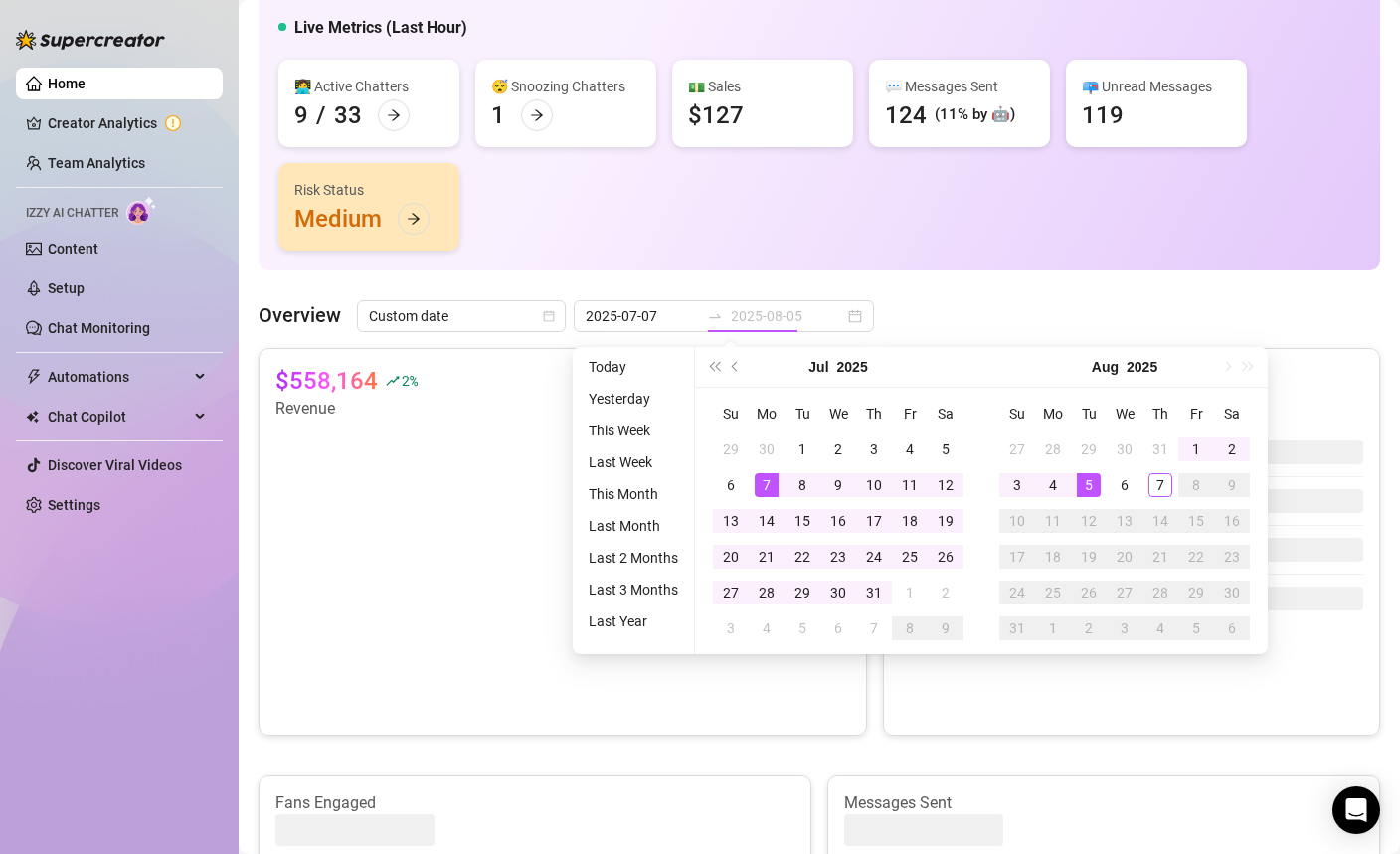 click on "5" at bounding box center (1089, 485) 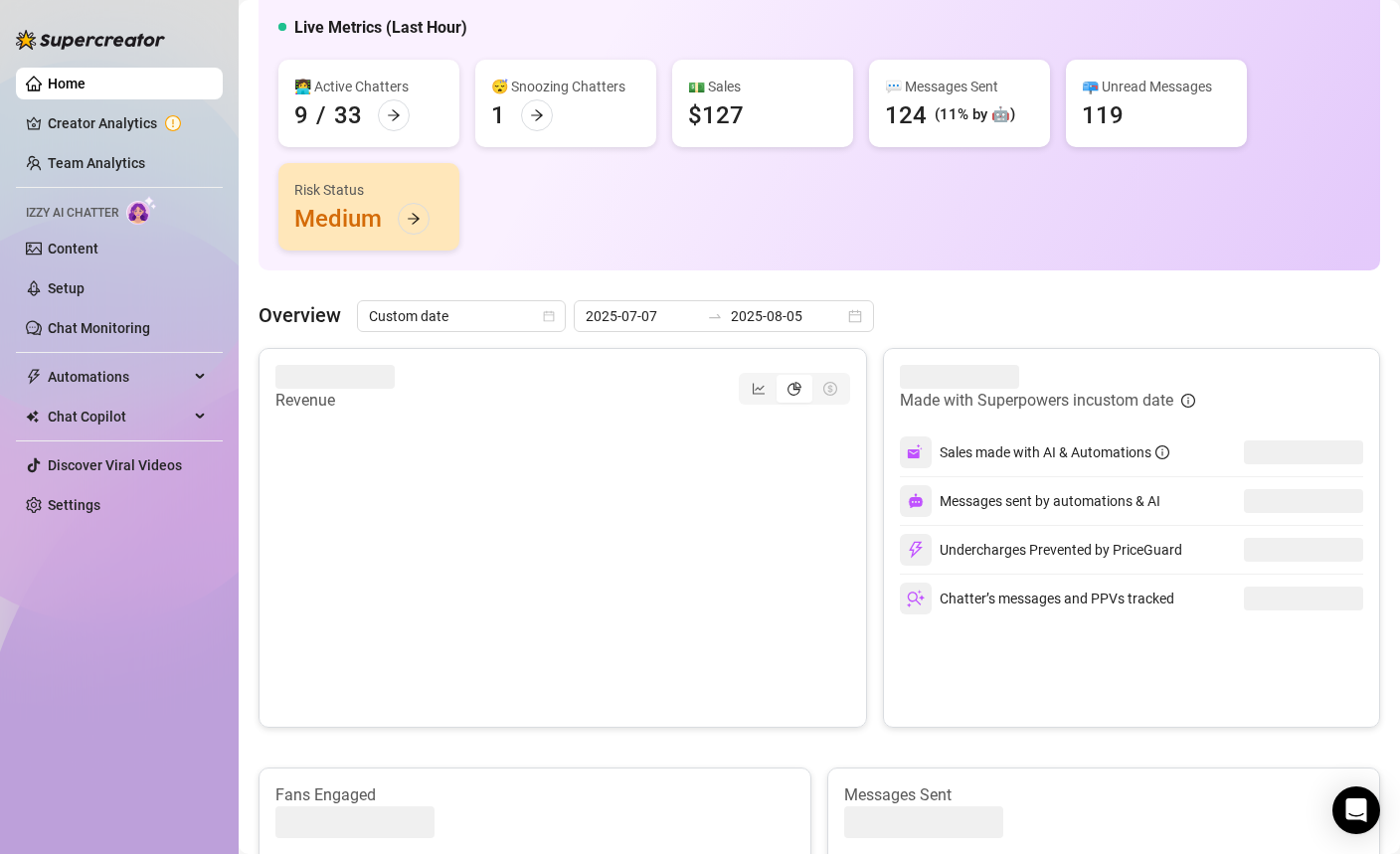 click at bounding box center (794, 389) 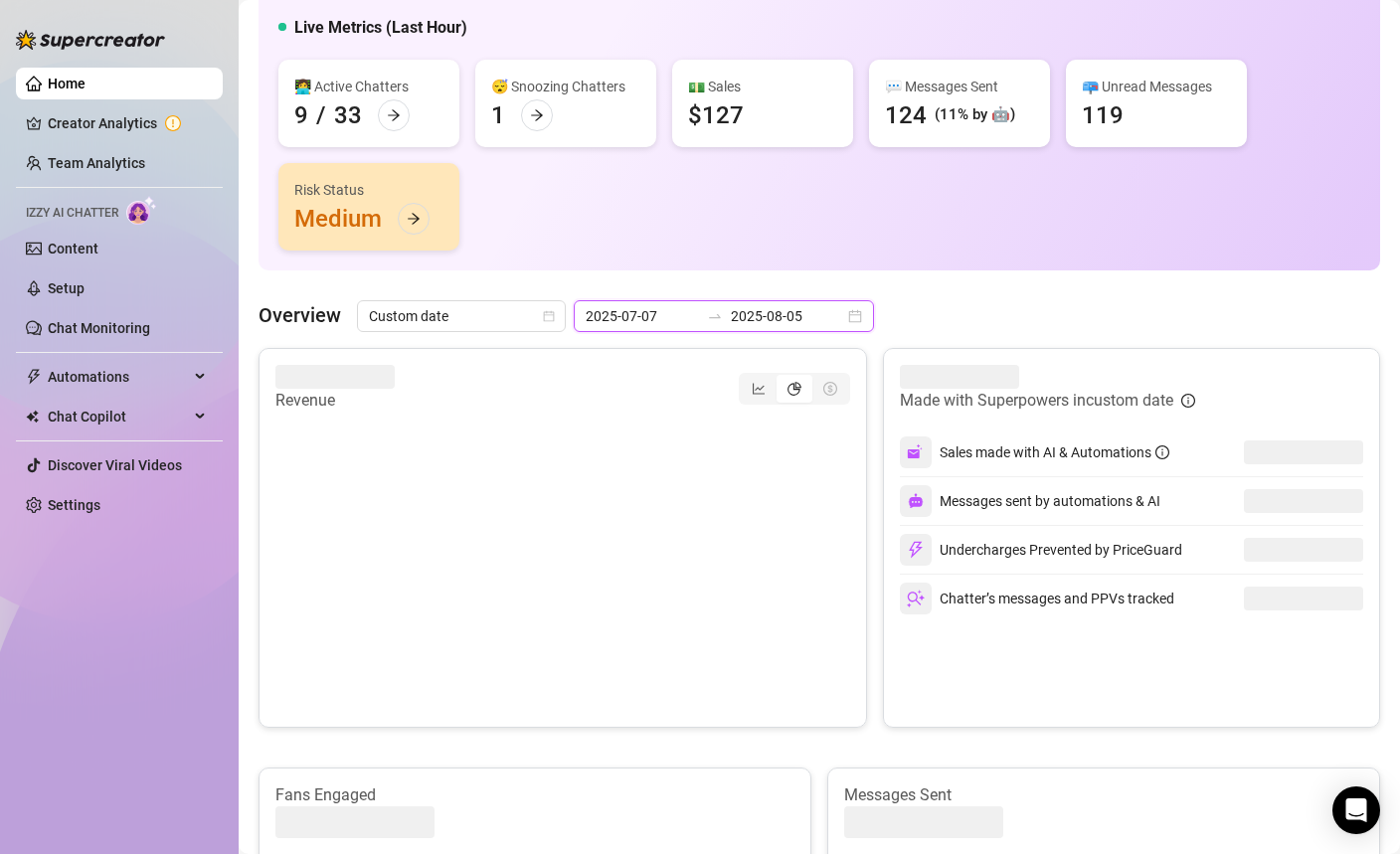 click on "2025-08-05" at bounding box center (788, 316) 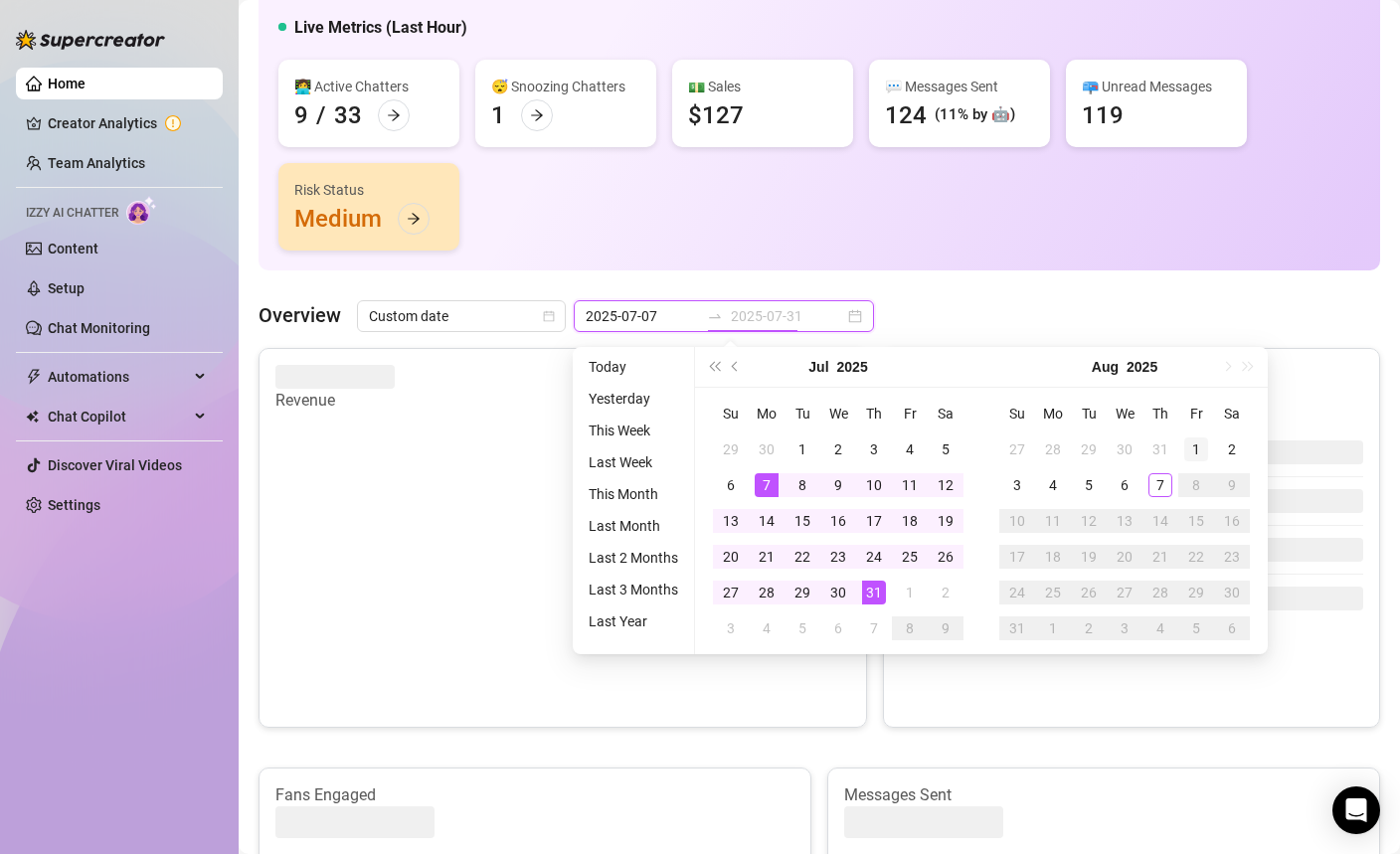 type on "2025-08-01" 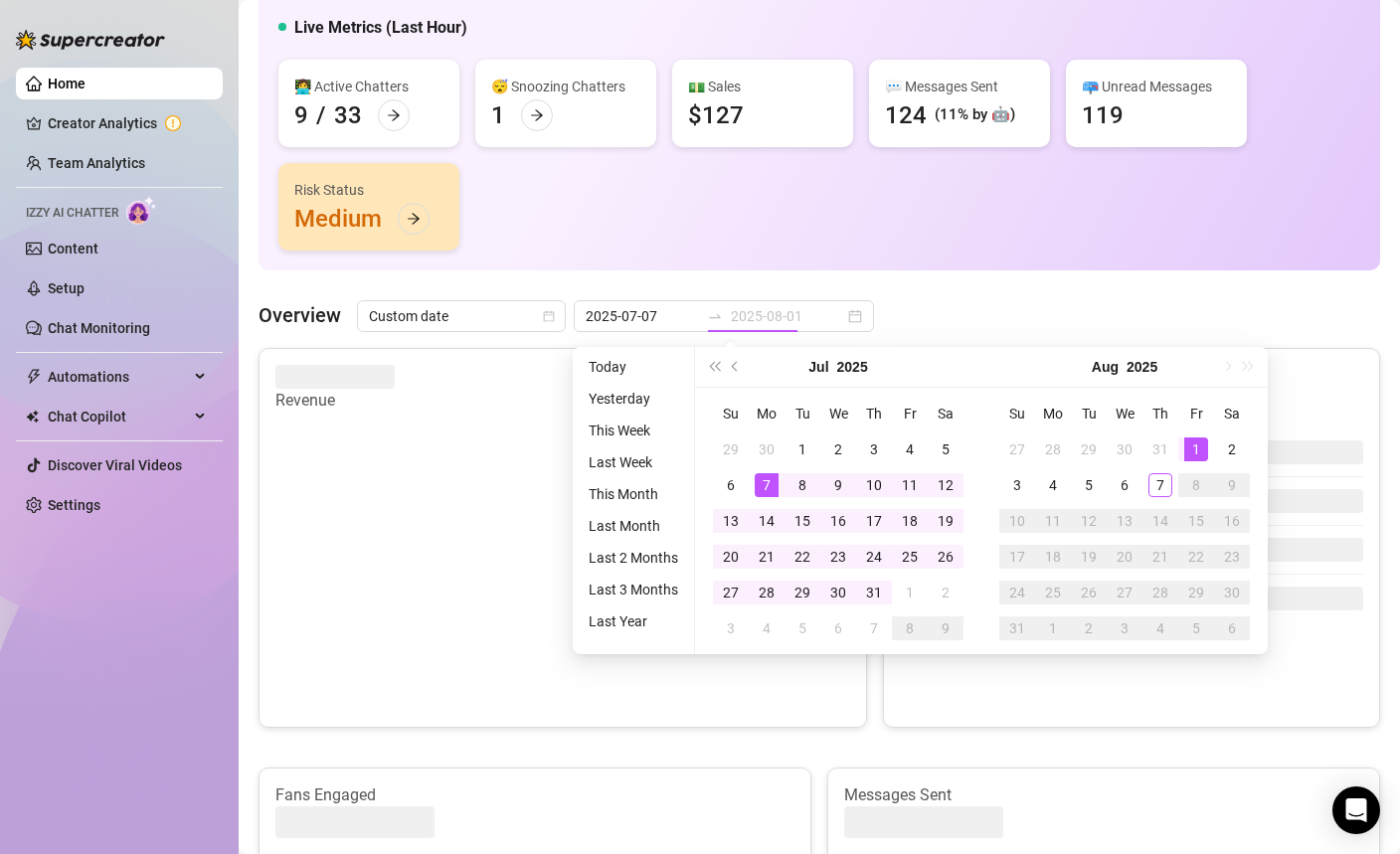 click on "1" at bounding box center (1196, 449) 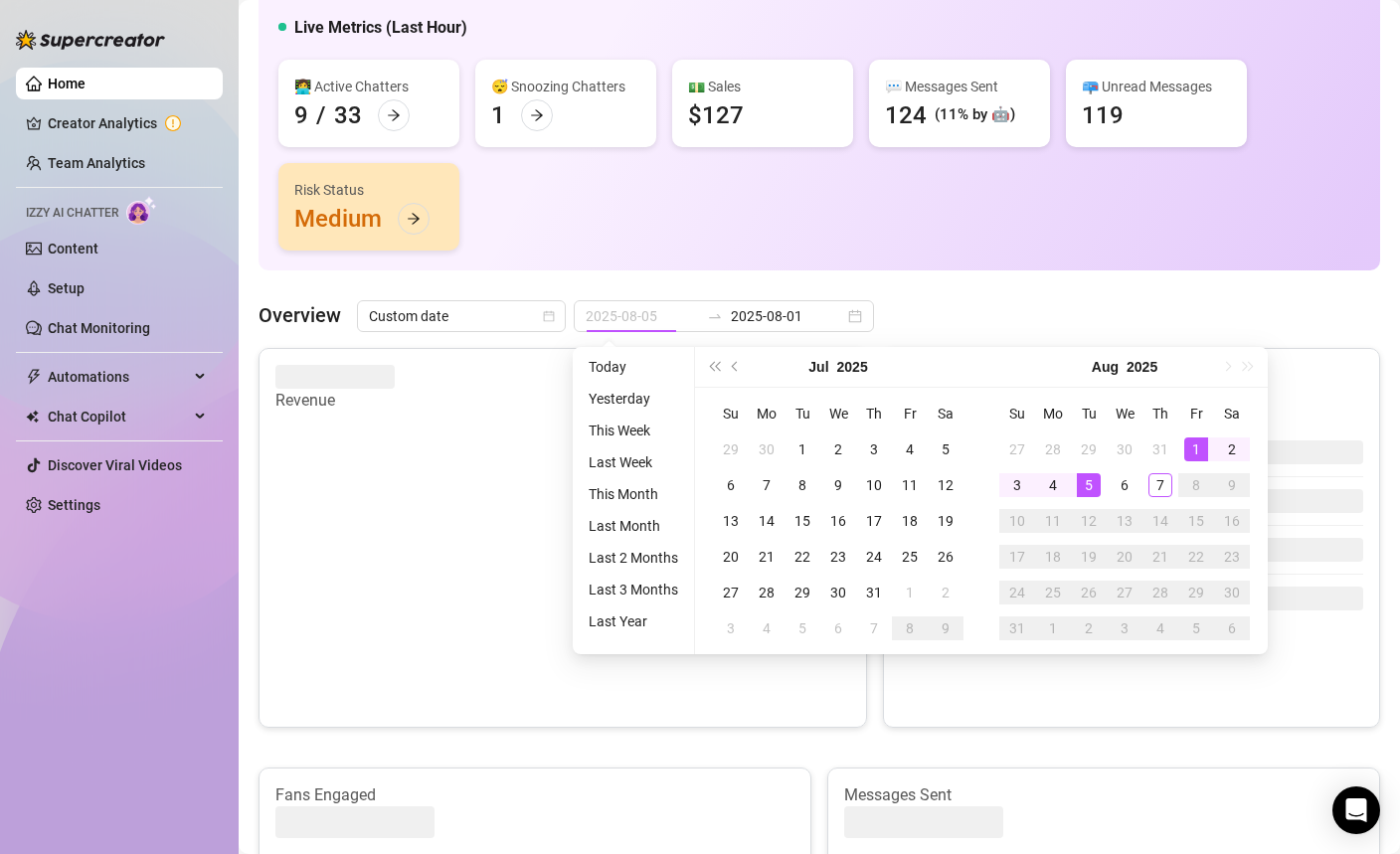 click on "5" at bounding box center (1089, 485) 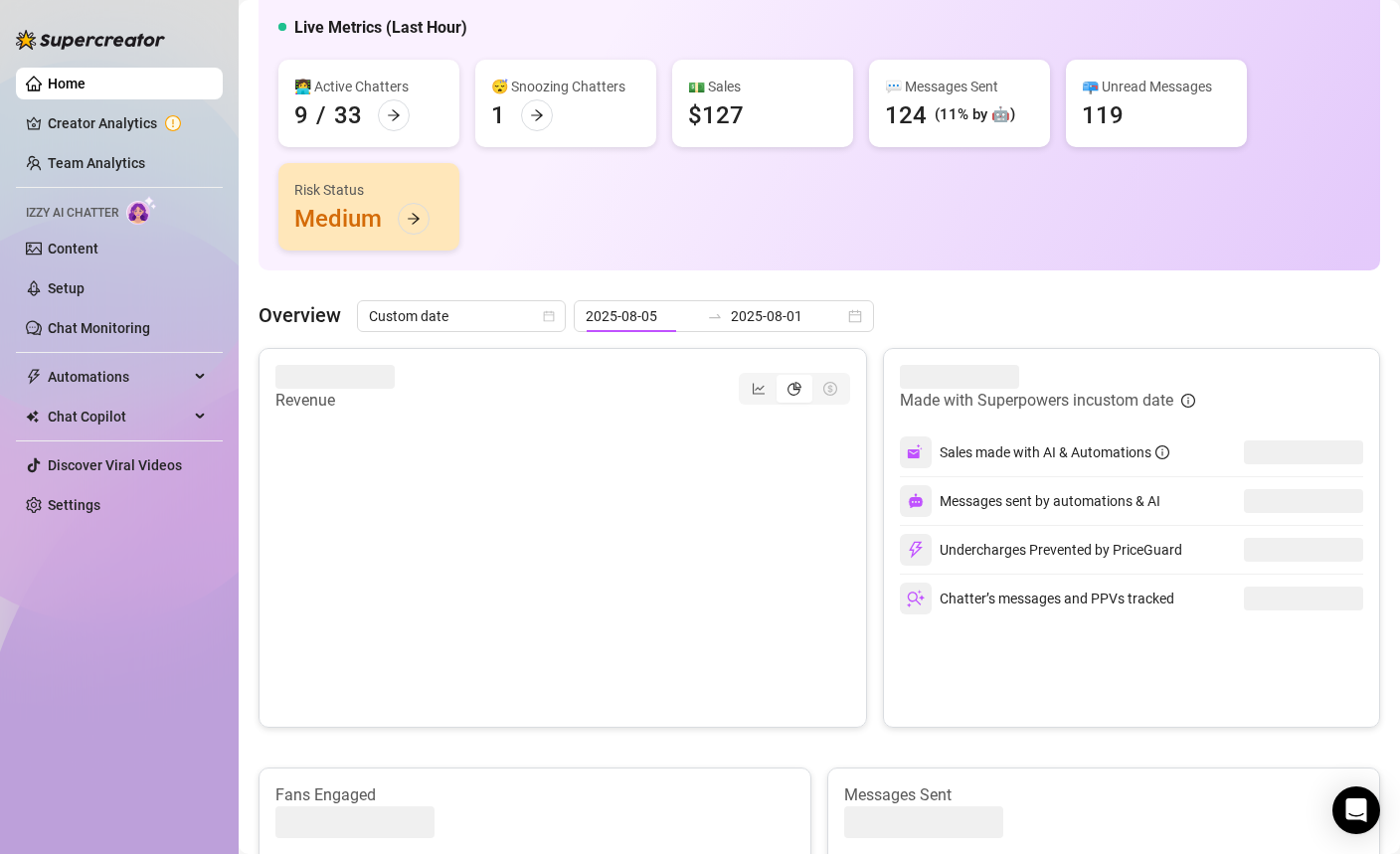 type on "2025-08-01" 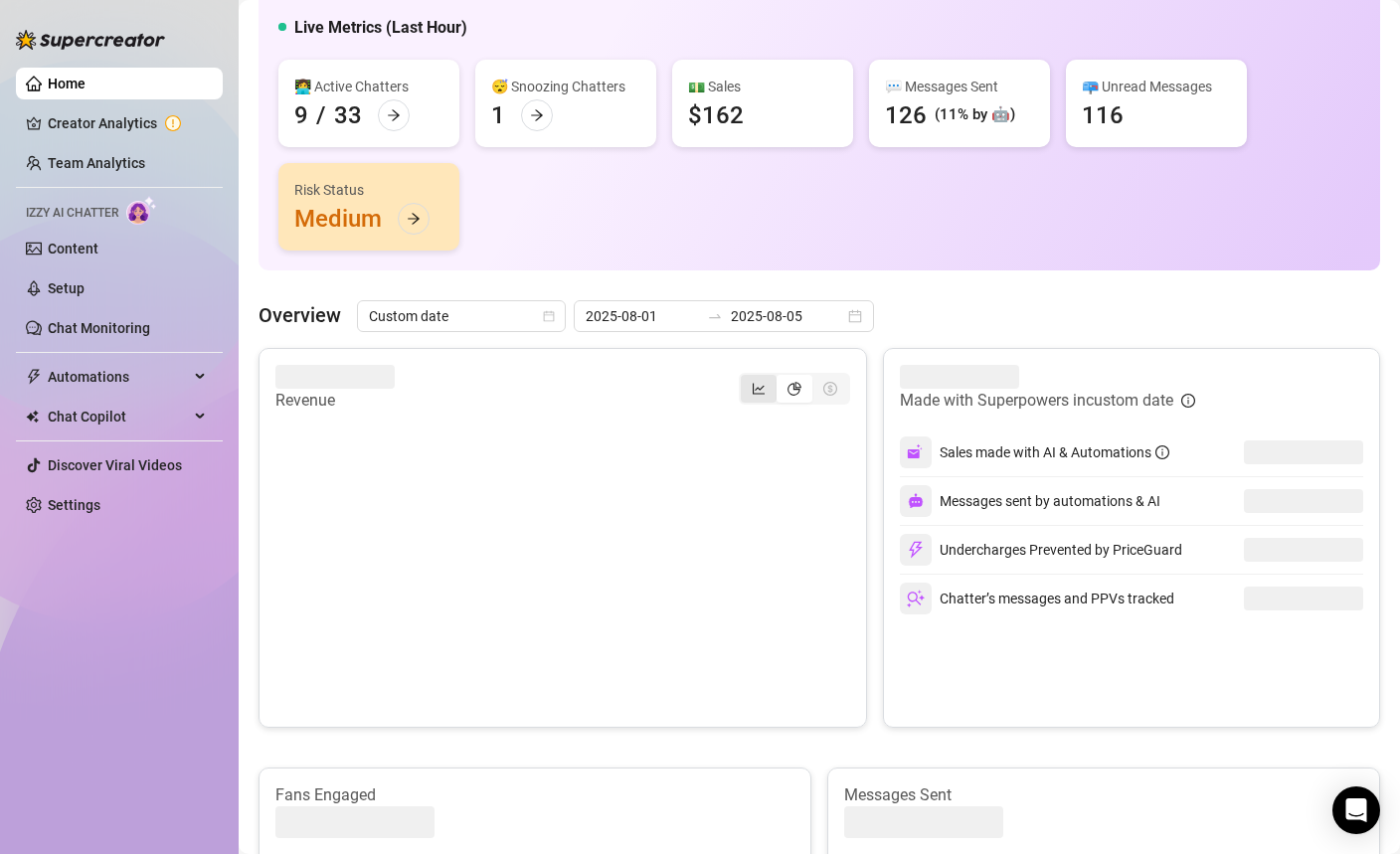 click at bounding box center [759, 389] 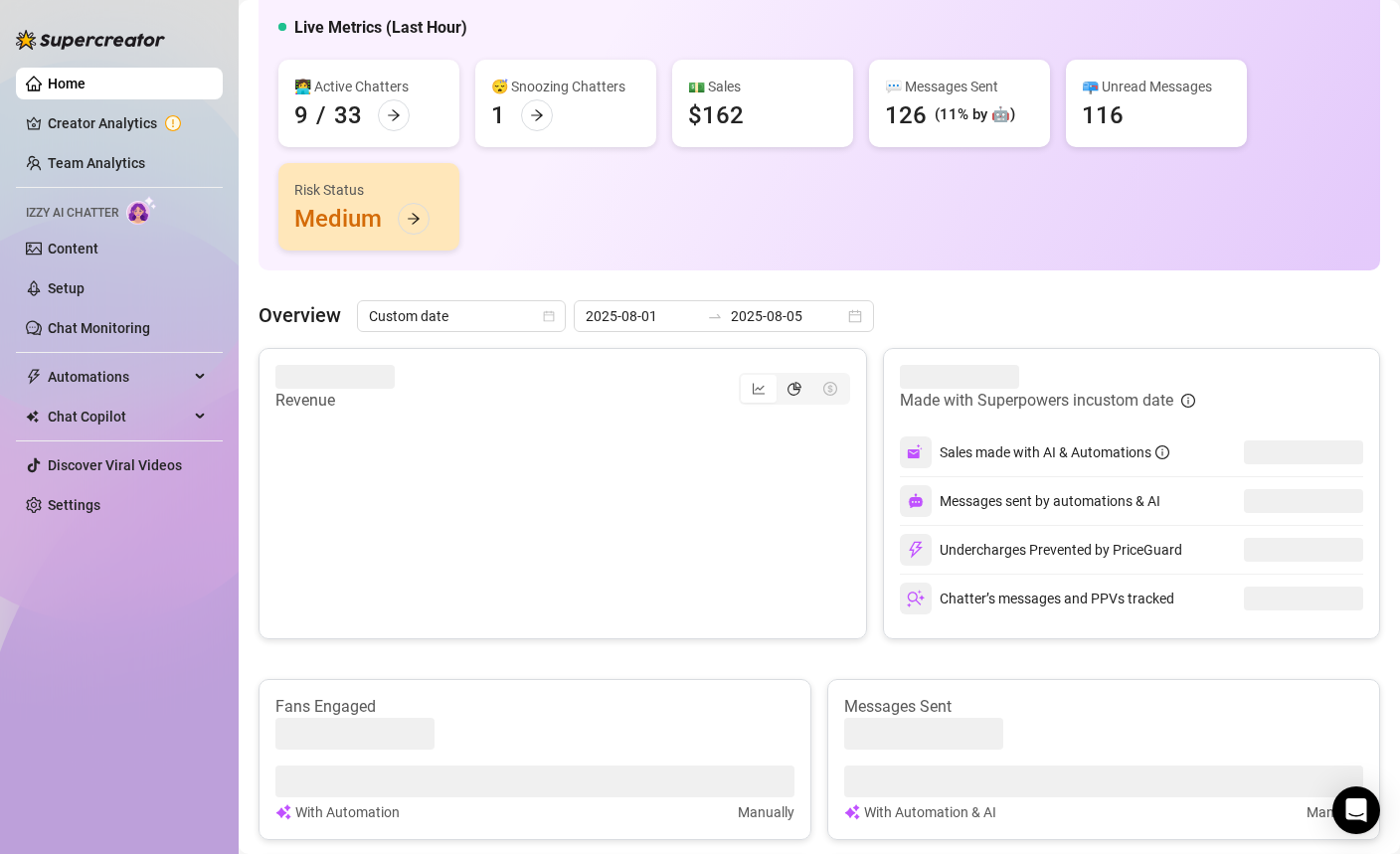 click at bounding box center (794, 389) 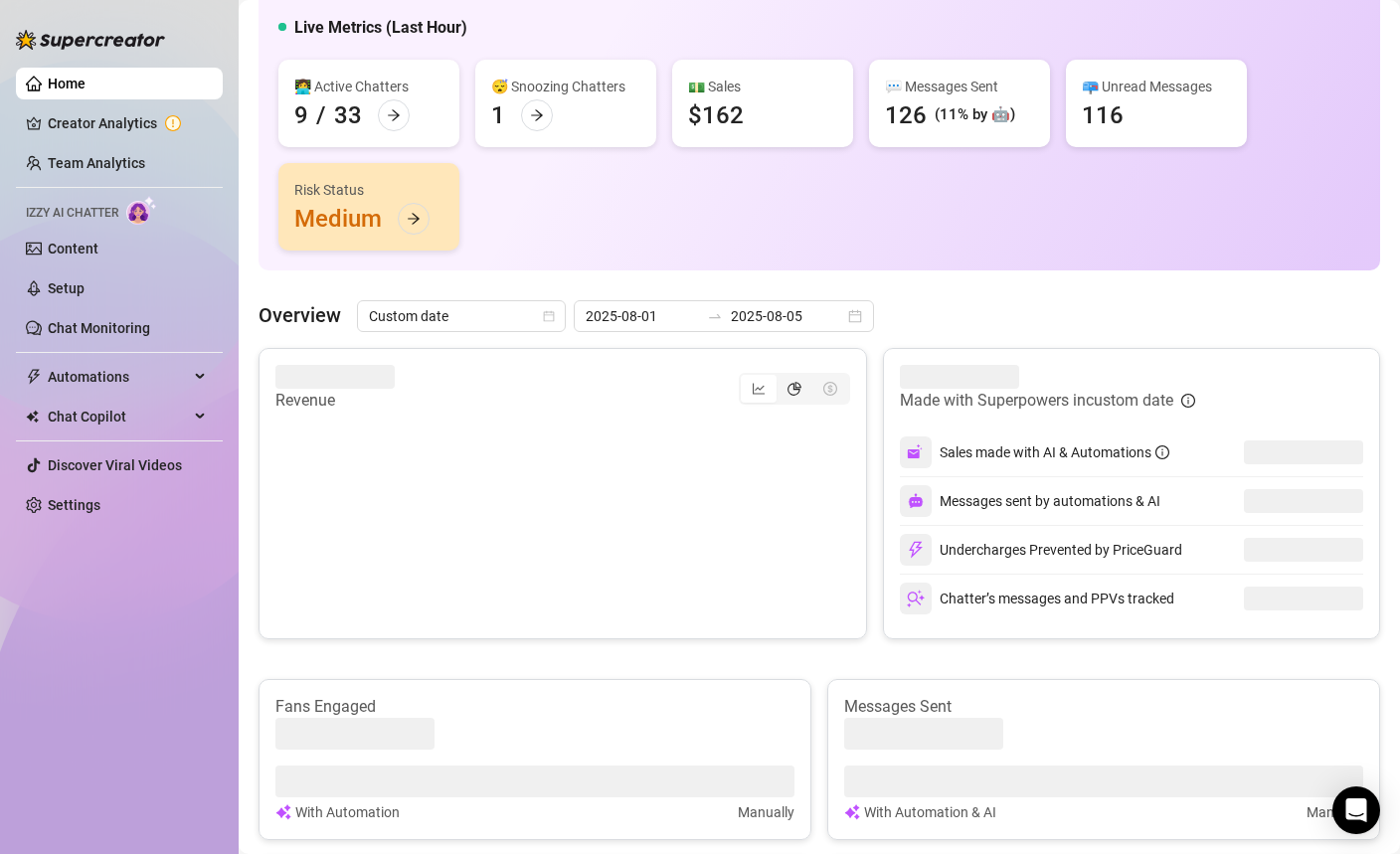 click at bounding box center (782, 378) 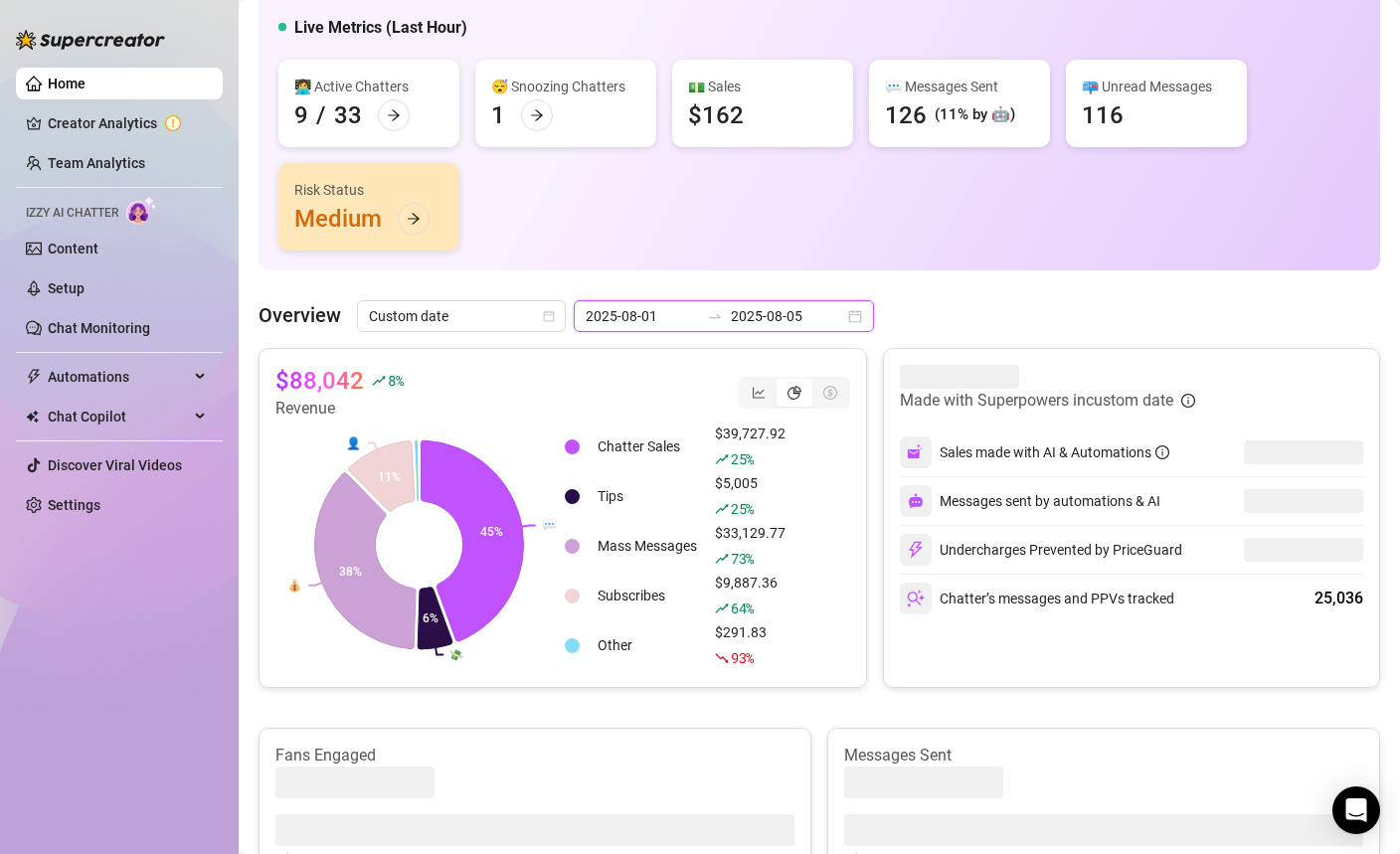 click on "2025-08-01" at bounding box center (642, 316) 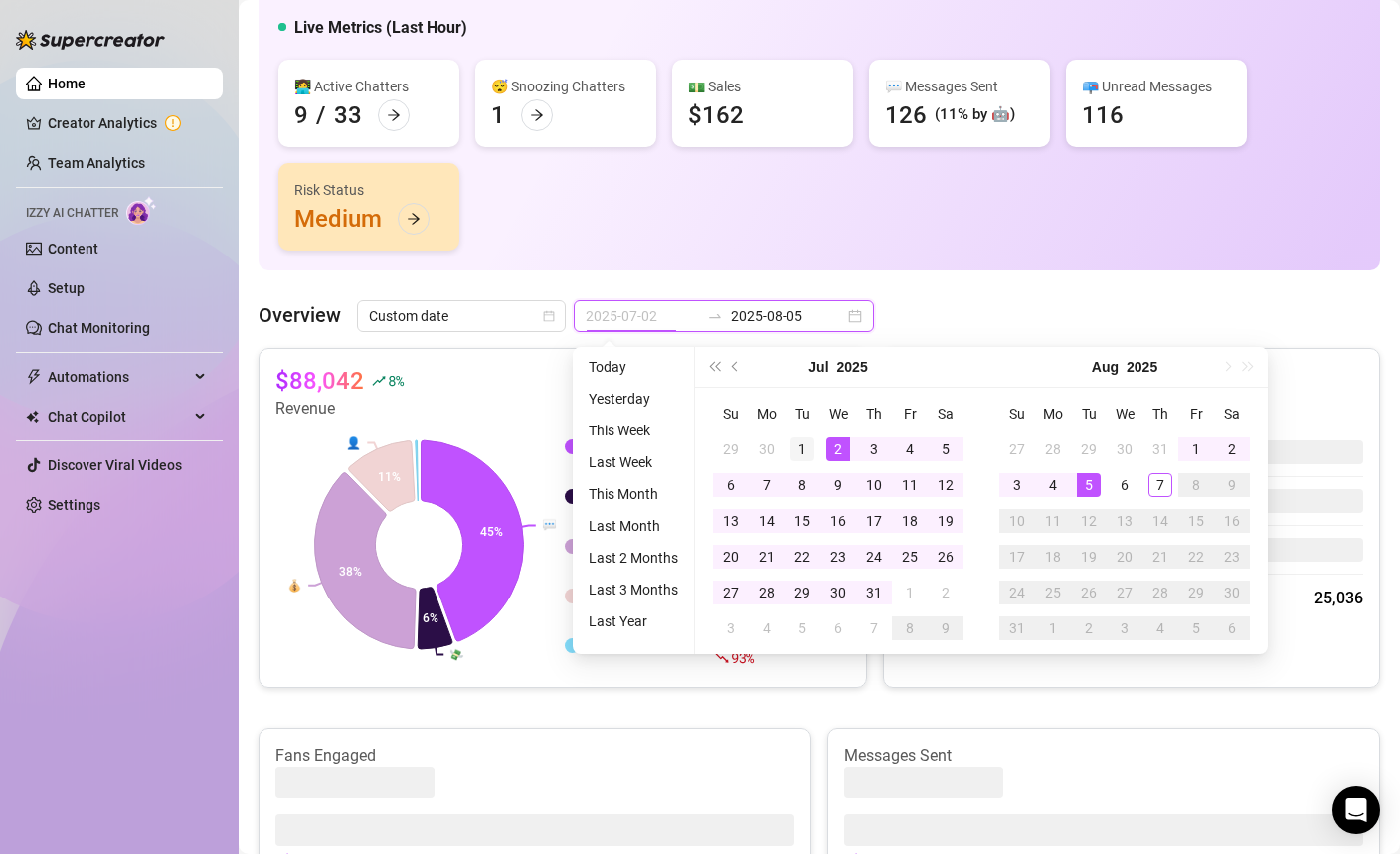 type on "2025-07-01" 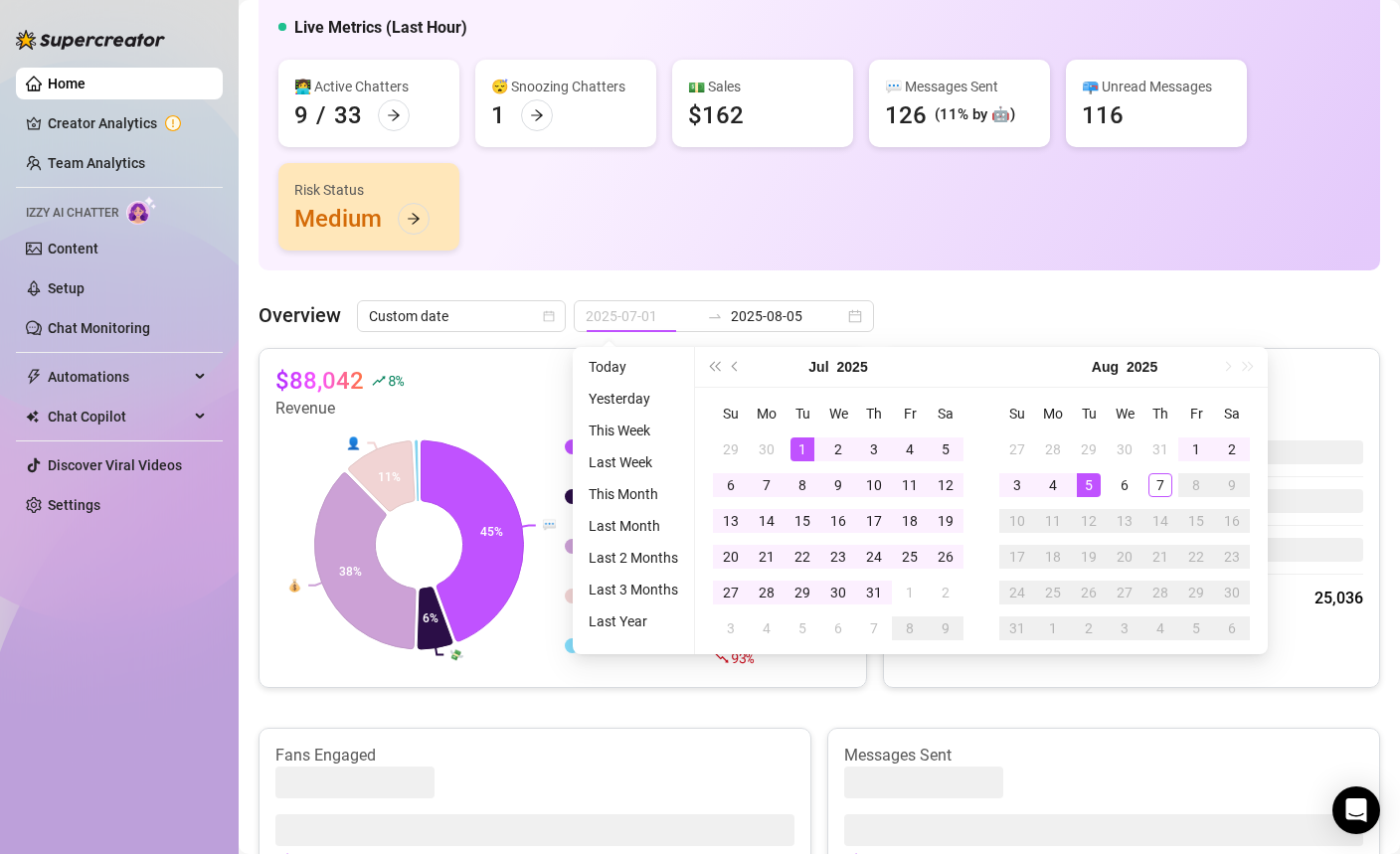 click on "1" at bounding box center (802, 449) 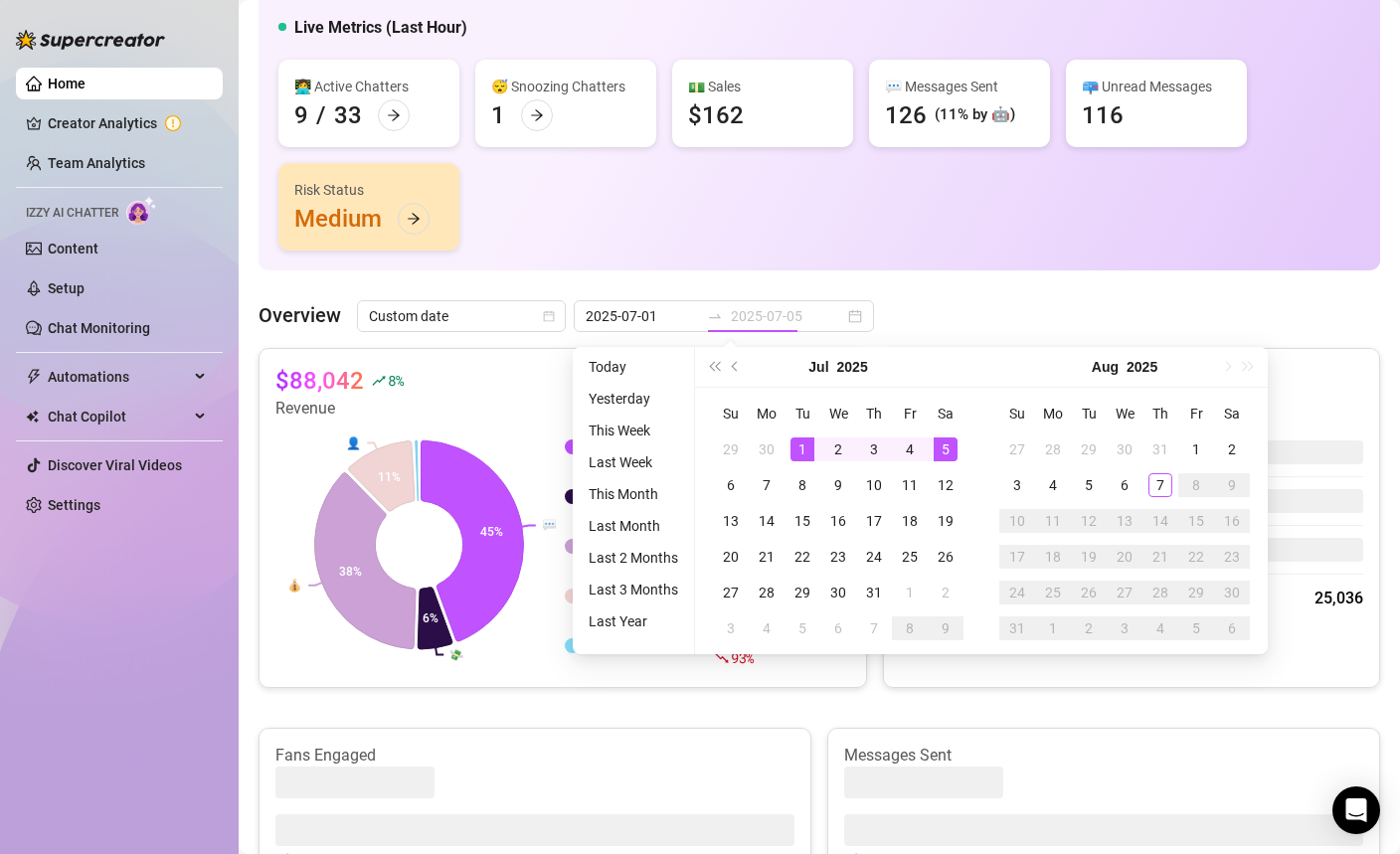 click on "5" at bounding box center (946, 449) 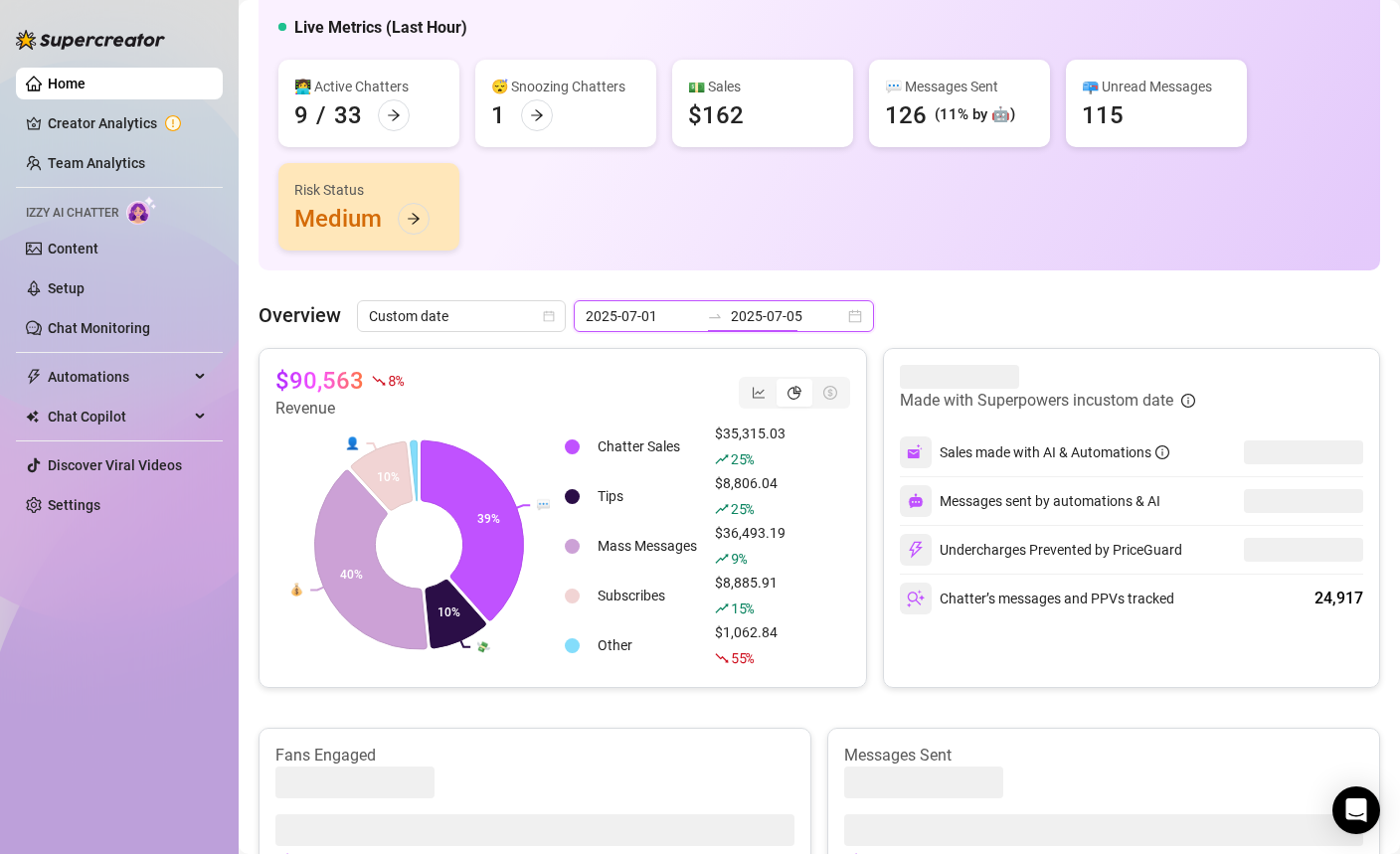 click on "2025-07-05" at bounding box center (788, 316) 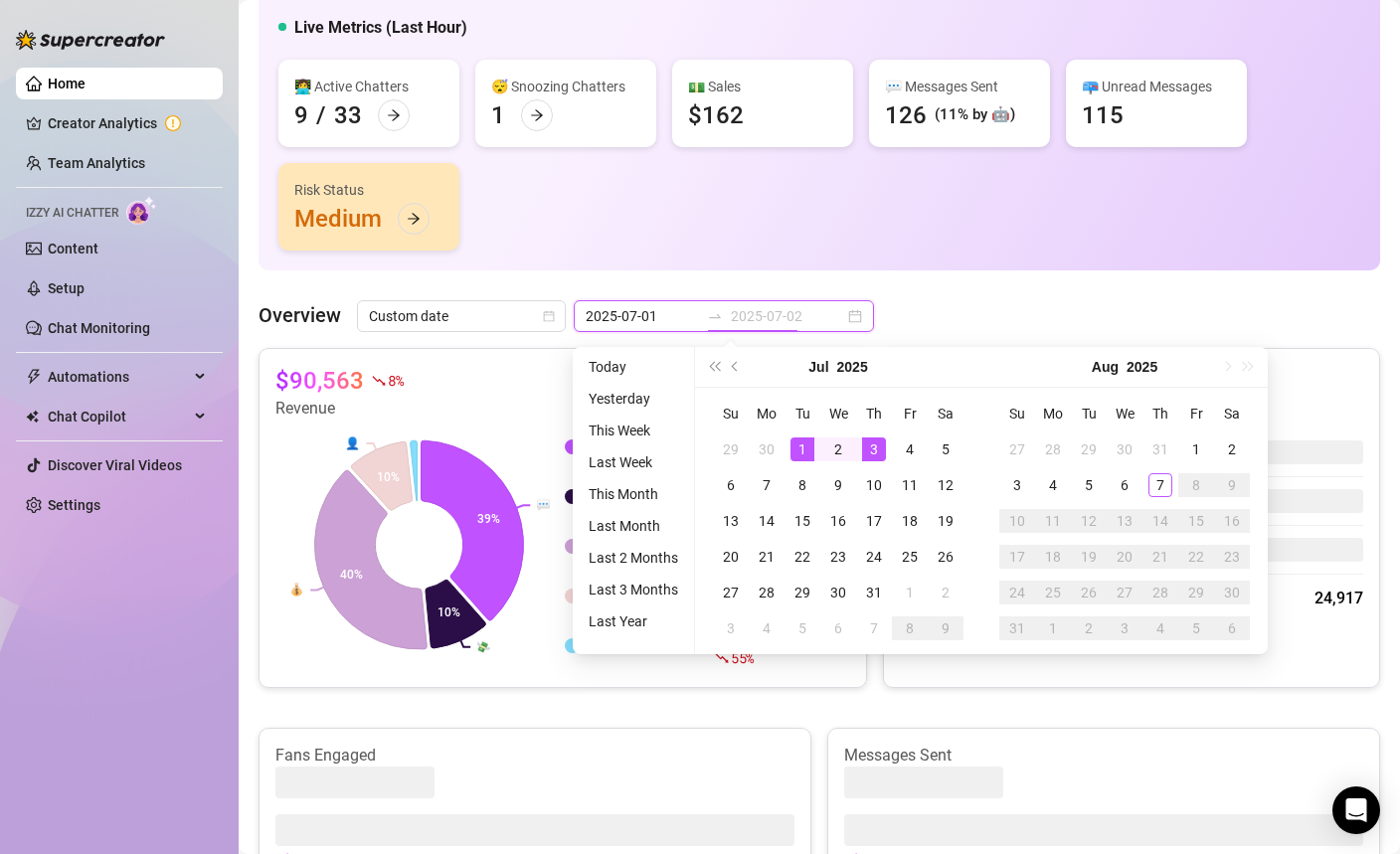 type on "2025-07-01" 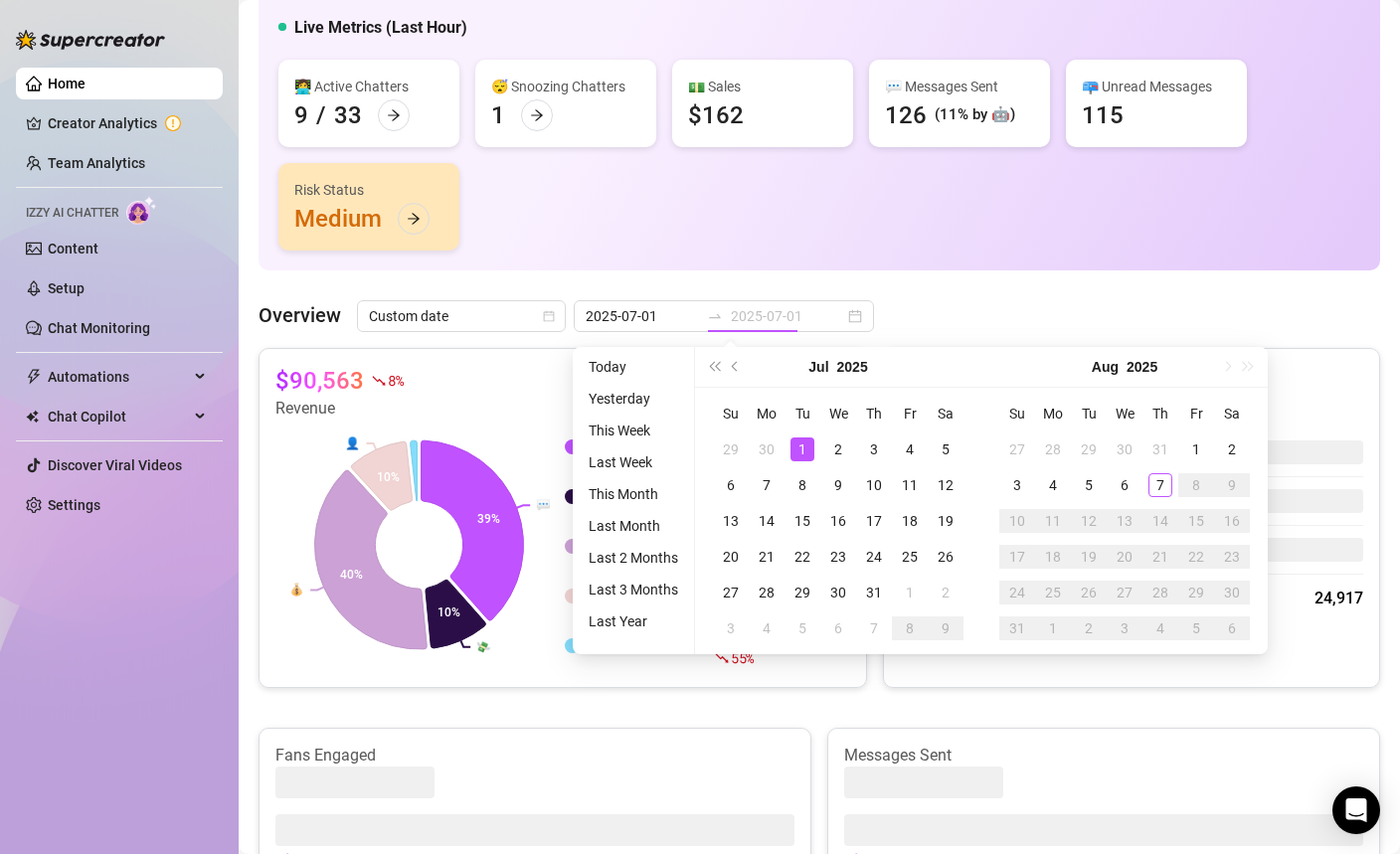 click on "1" at bounding box center [802, 449] 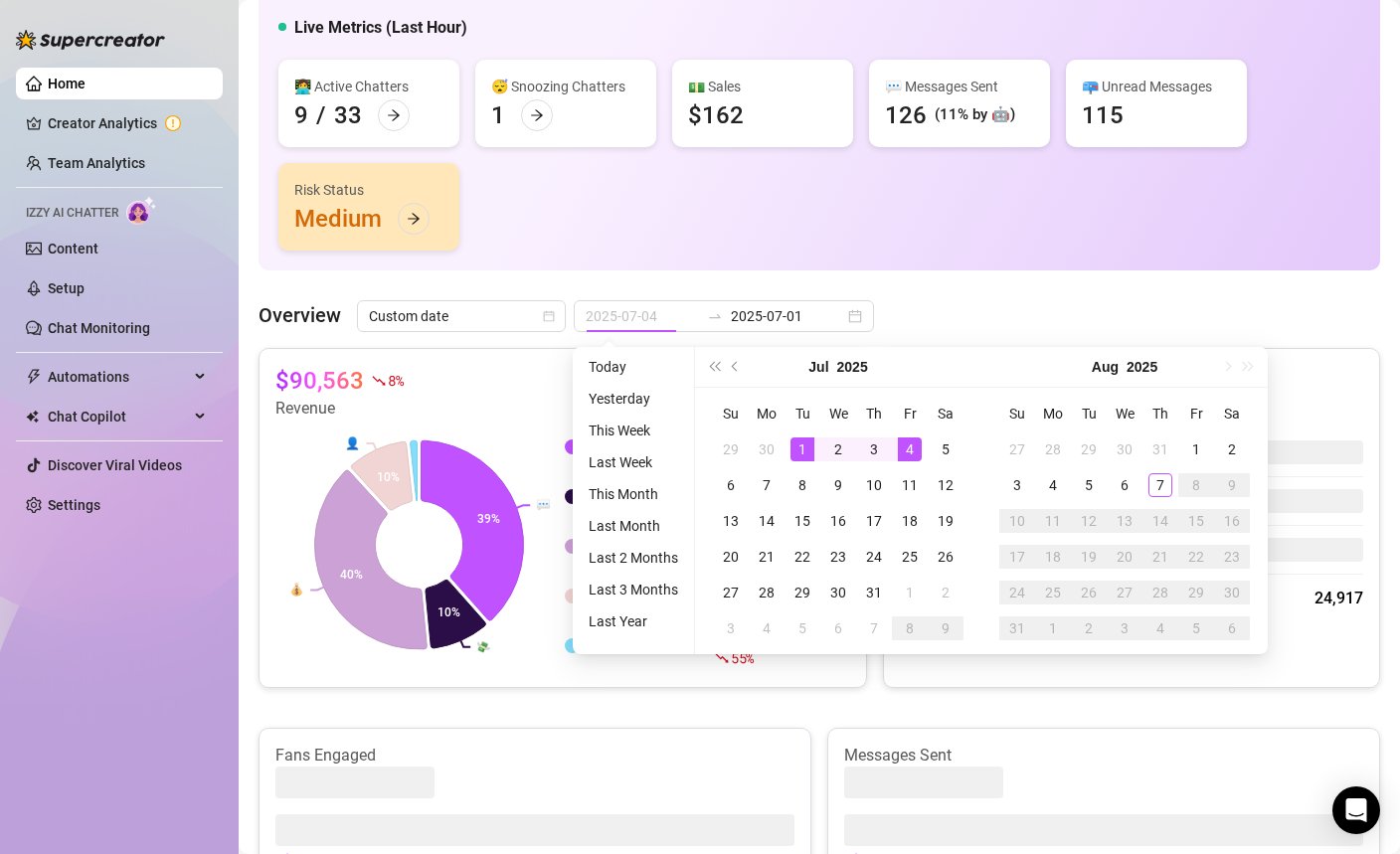 click on "4" at bounding box center [910, 449] 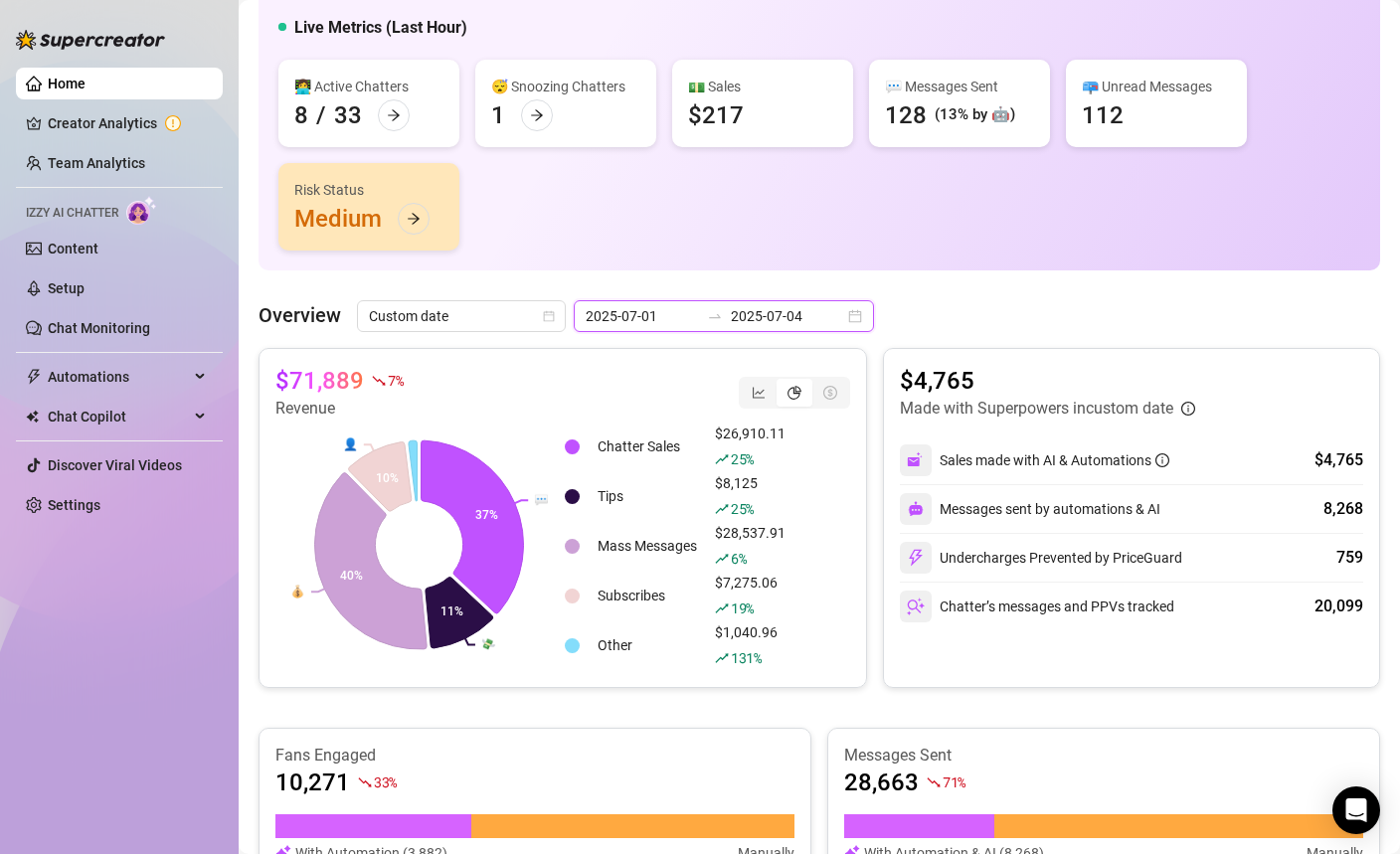 click on "2025-07-04" at bounding box center [788, 316] 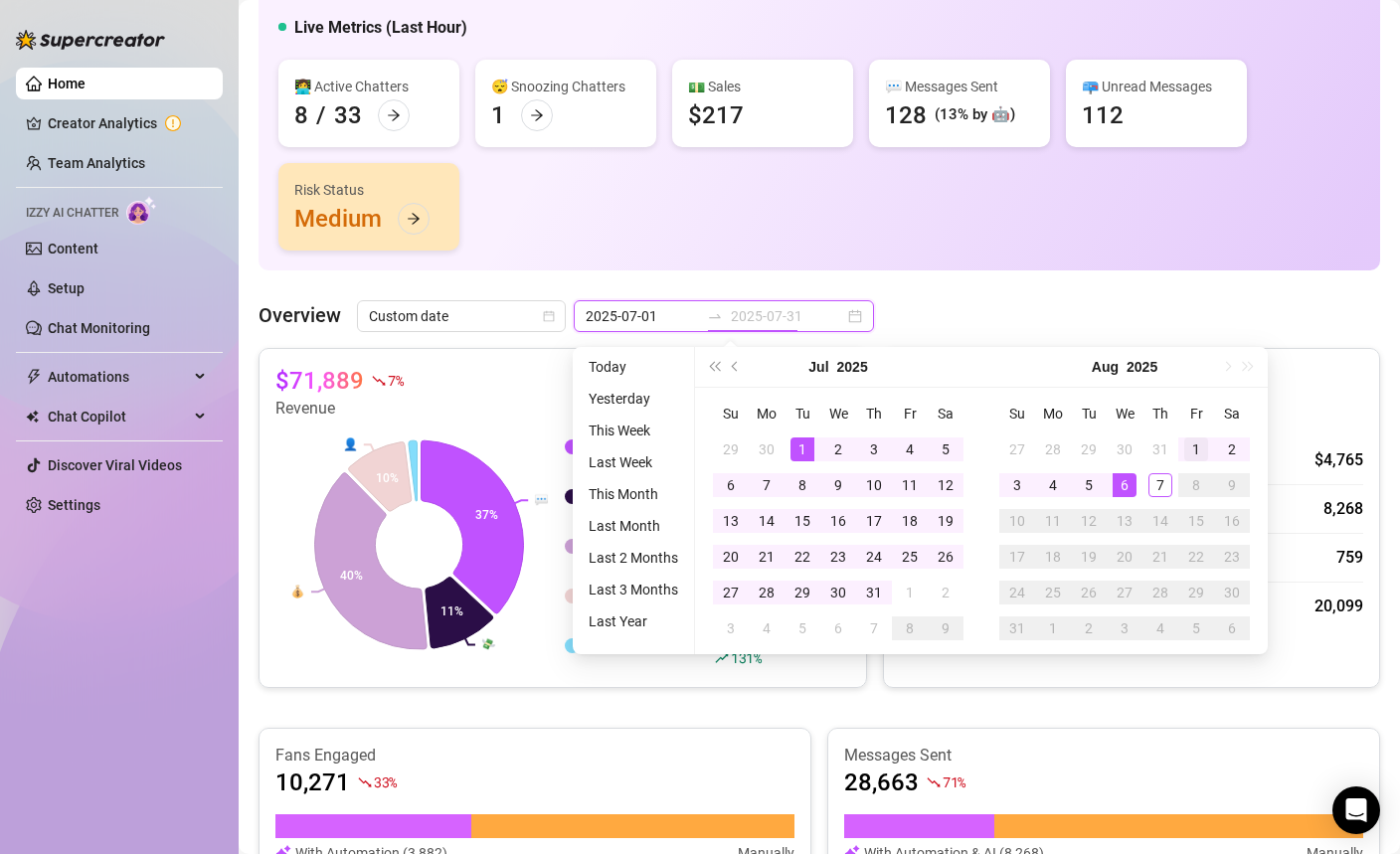 type on "2025-08-01" 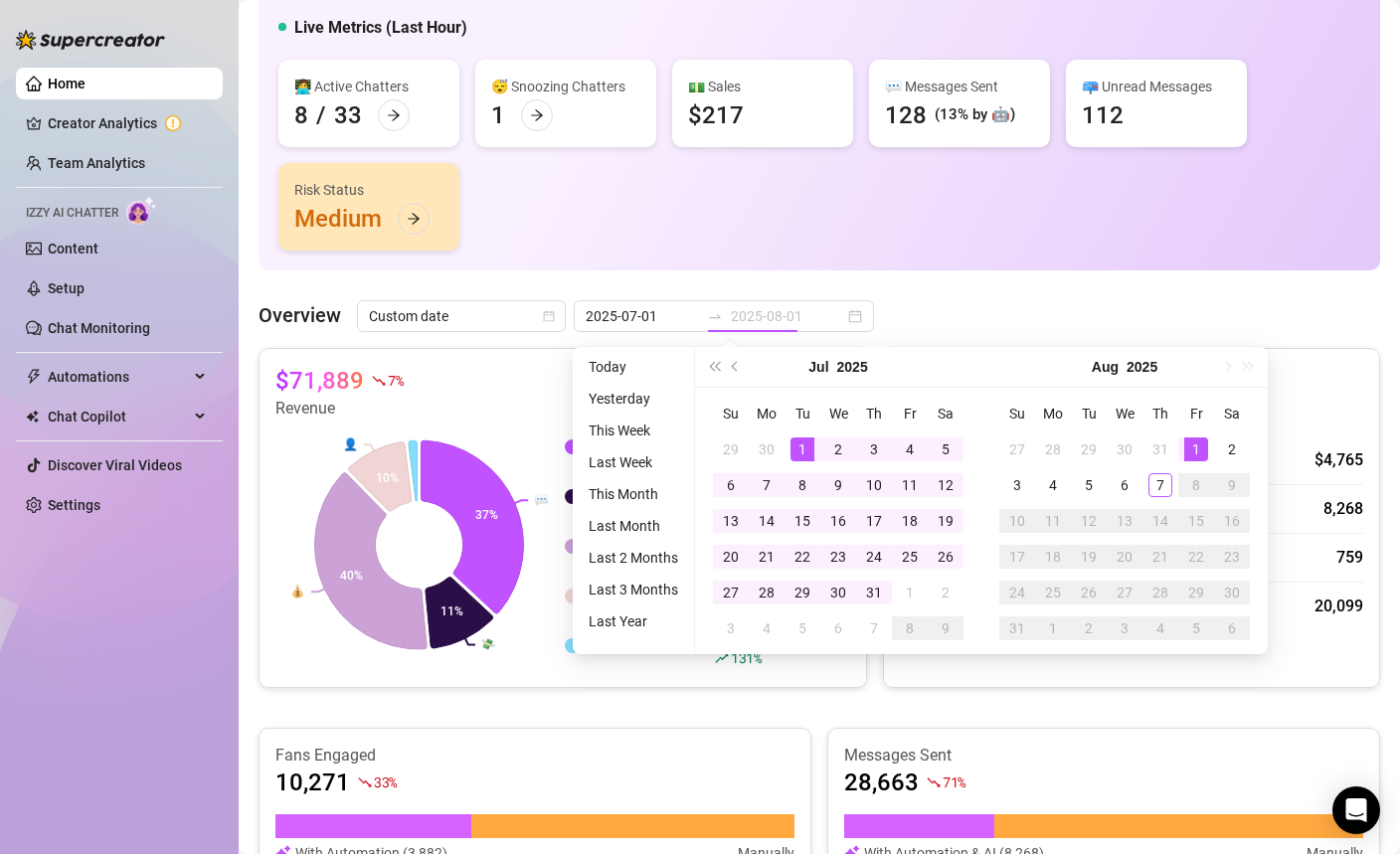 click on "1" at bounding box center [1196, 449] 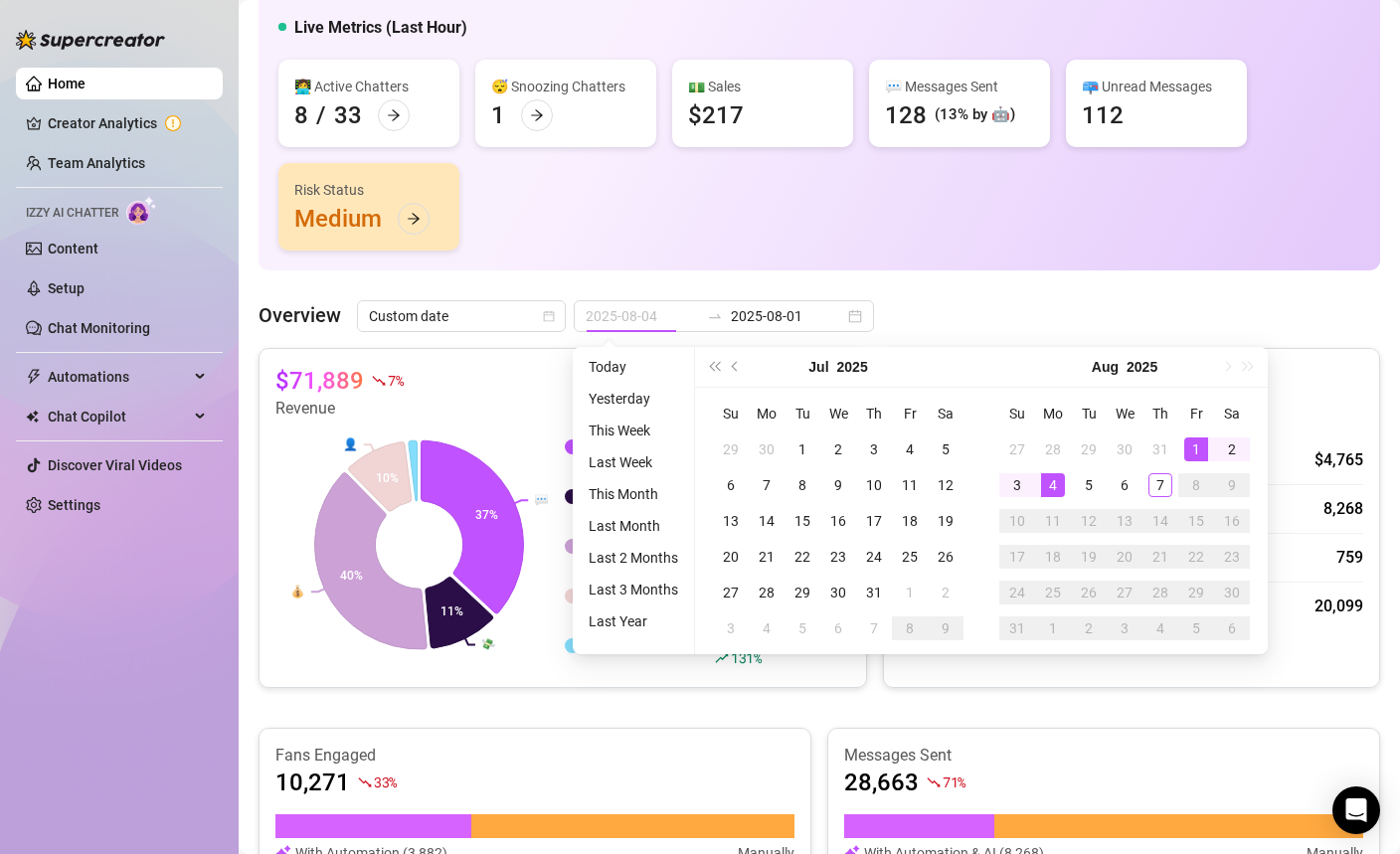 click on "4" at bounding box center (1053, 485) 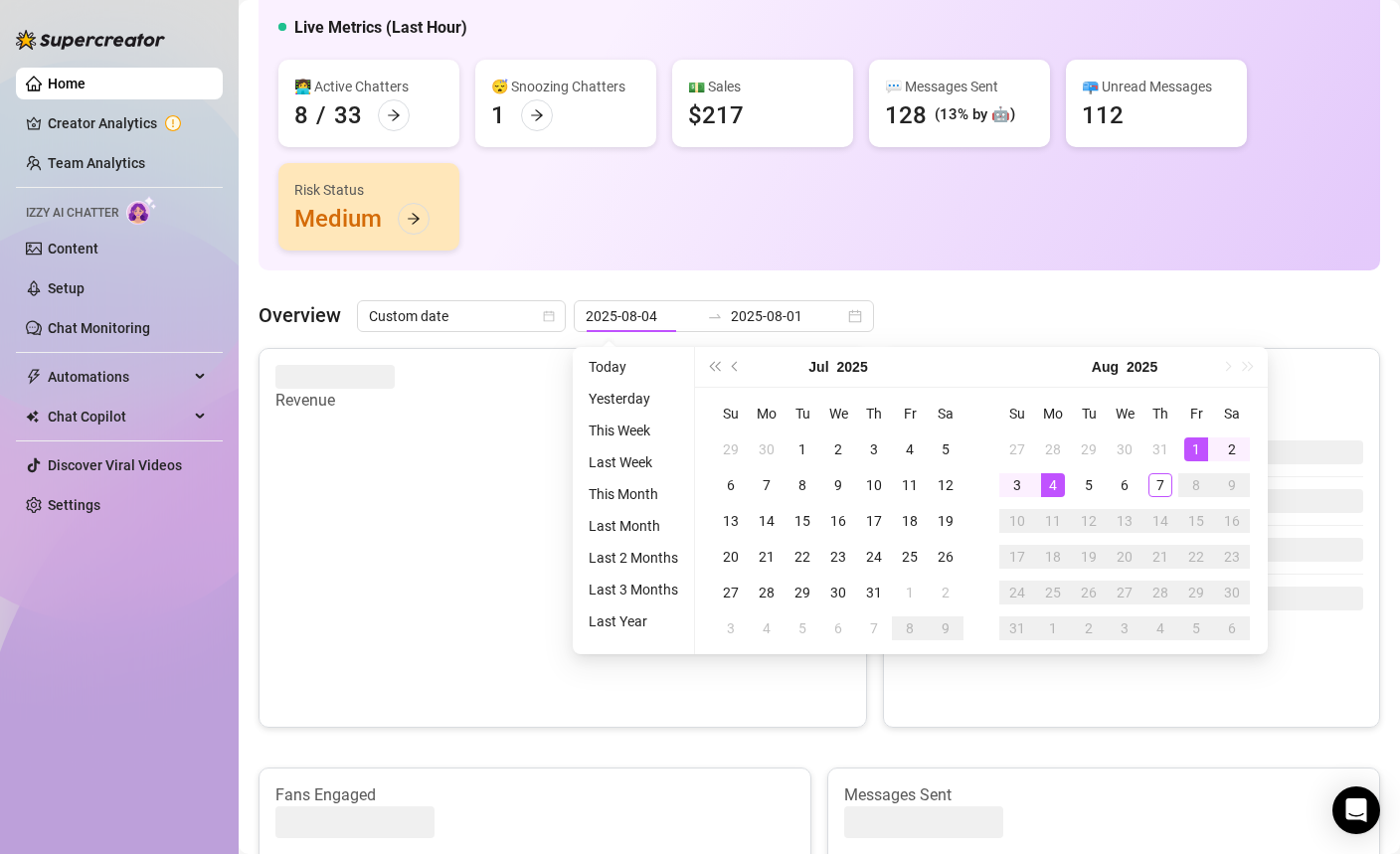 type on "2025-08-01" 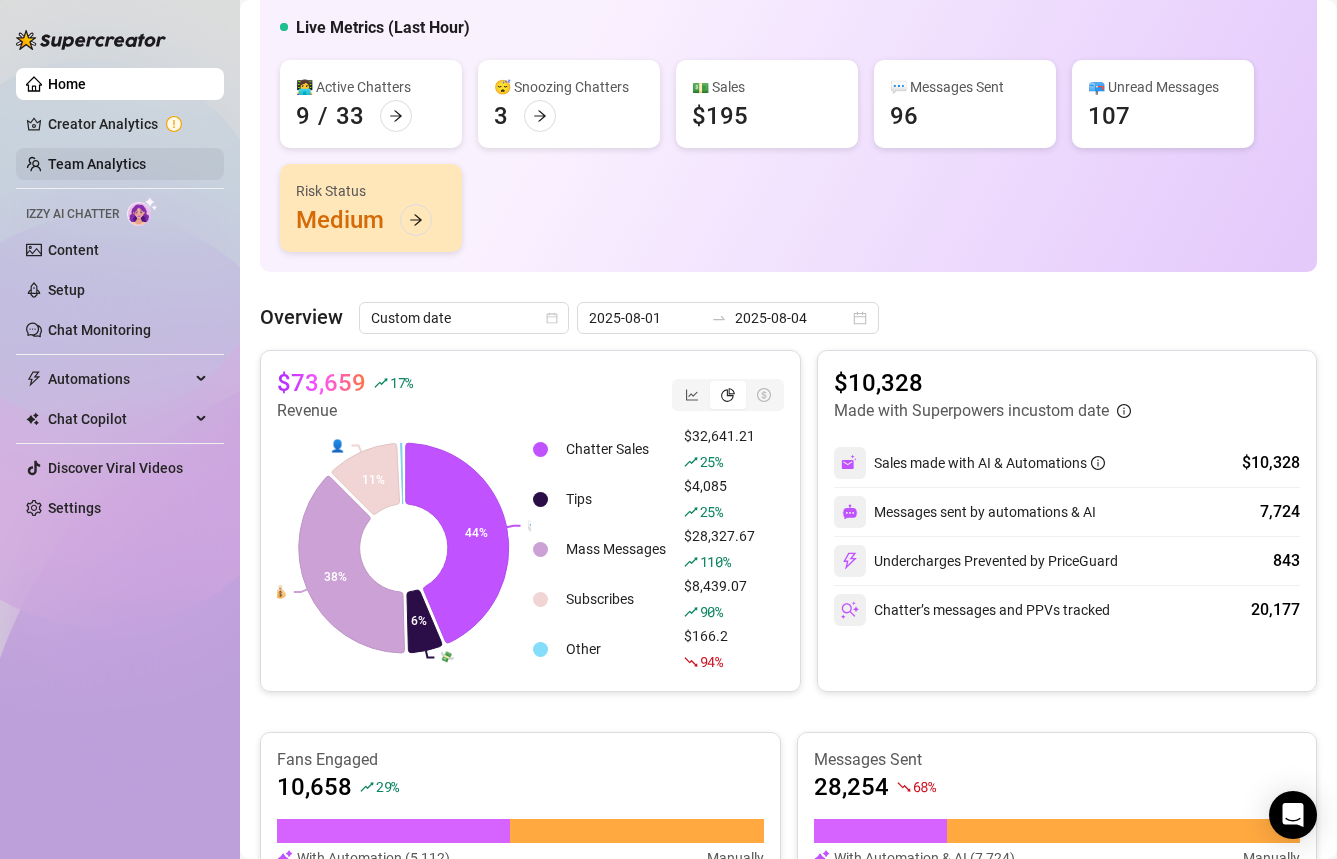 click on "Team Analytics" at bounding box center (97, 164) 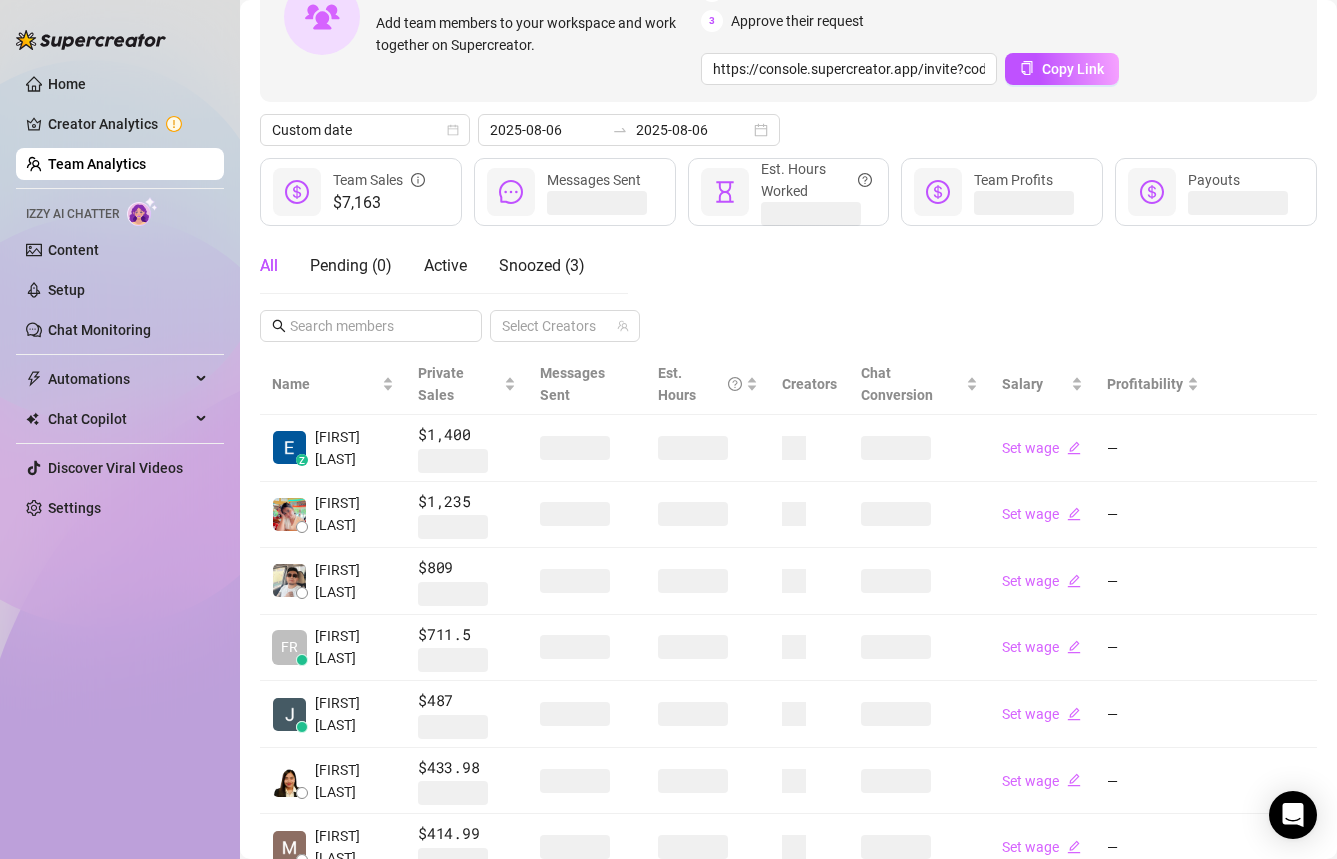 click on "Team Analytics" at bounding box center [97, 164] 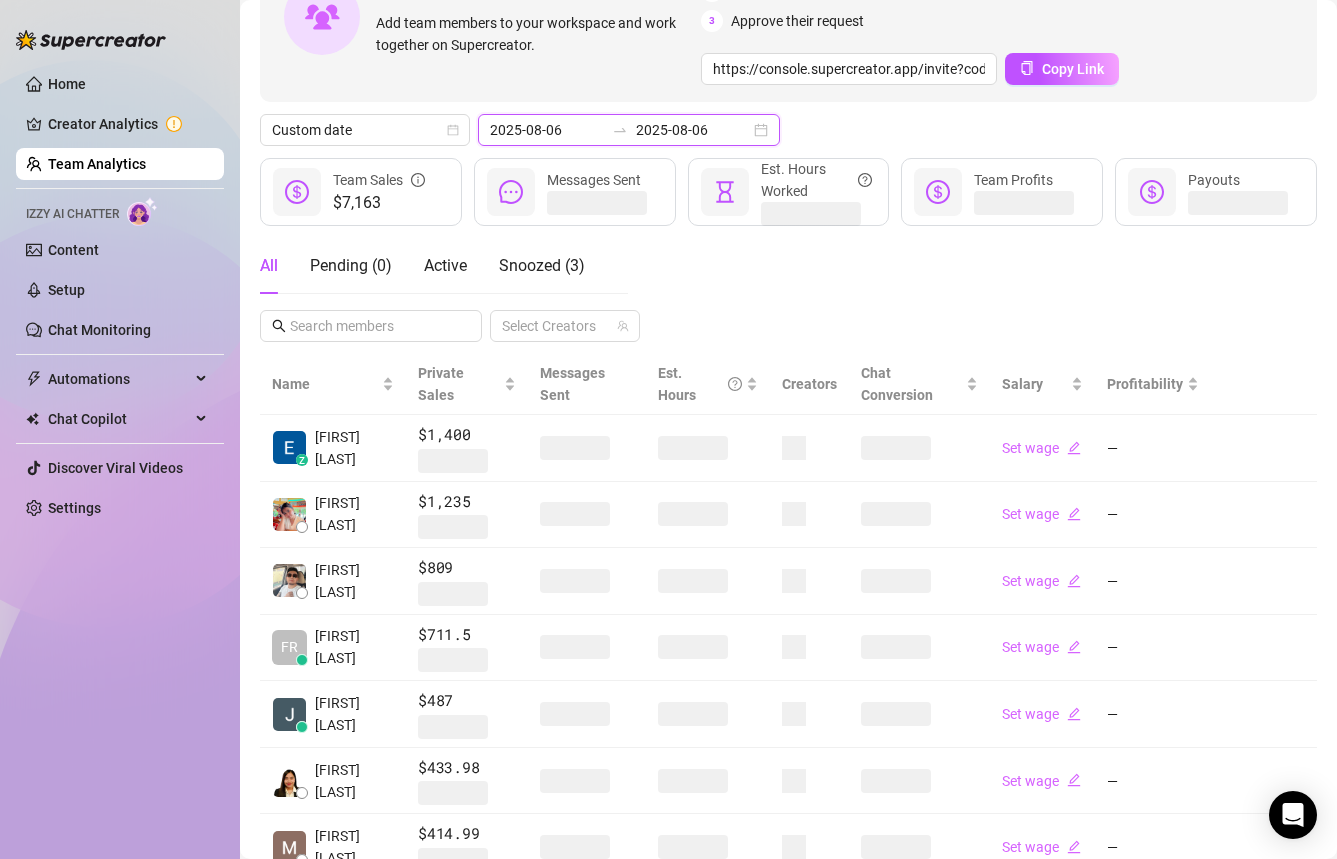 click on "2025-08-06" at bounding box center [547, 130] 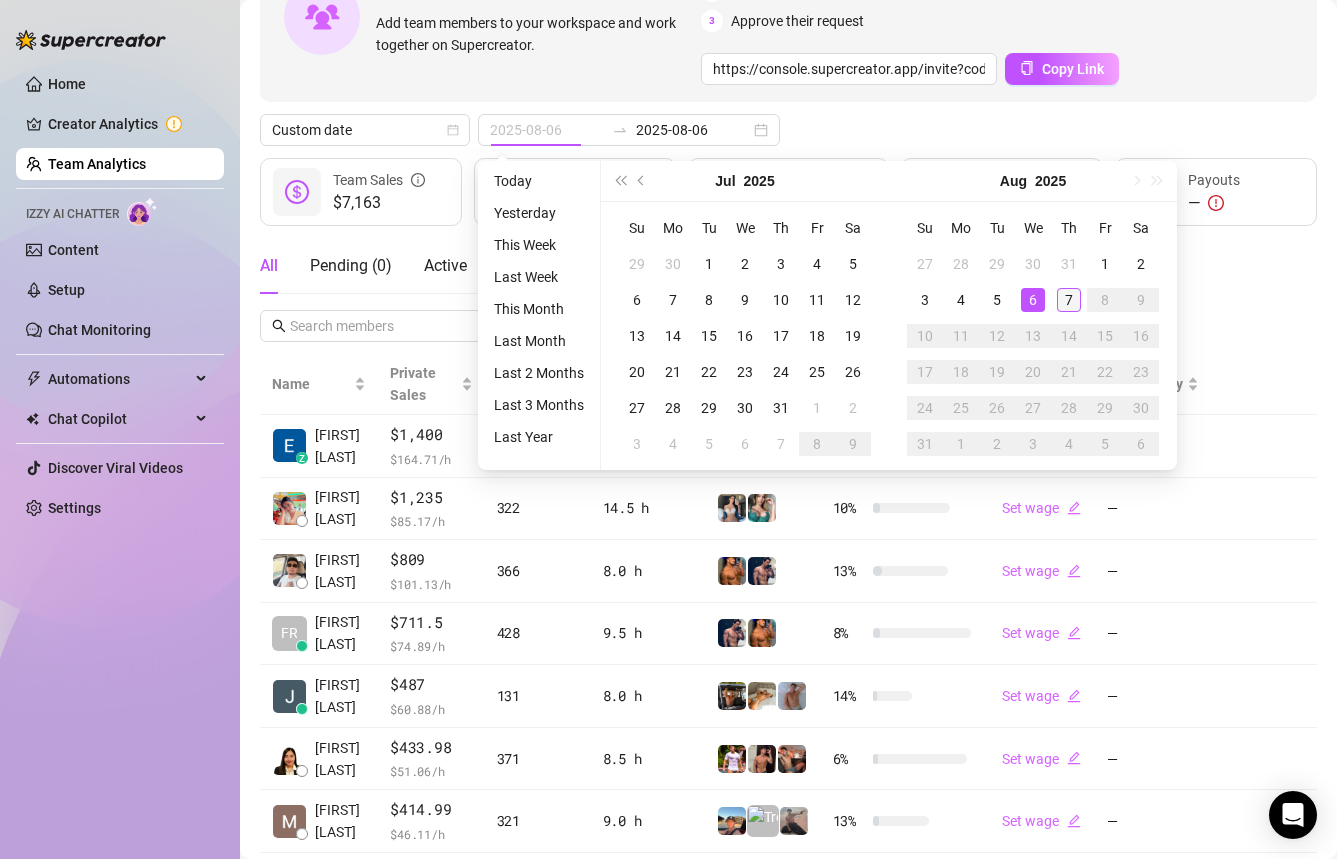 click on "7" at bounding box center (1069, 300) 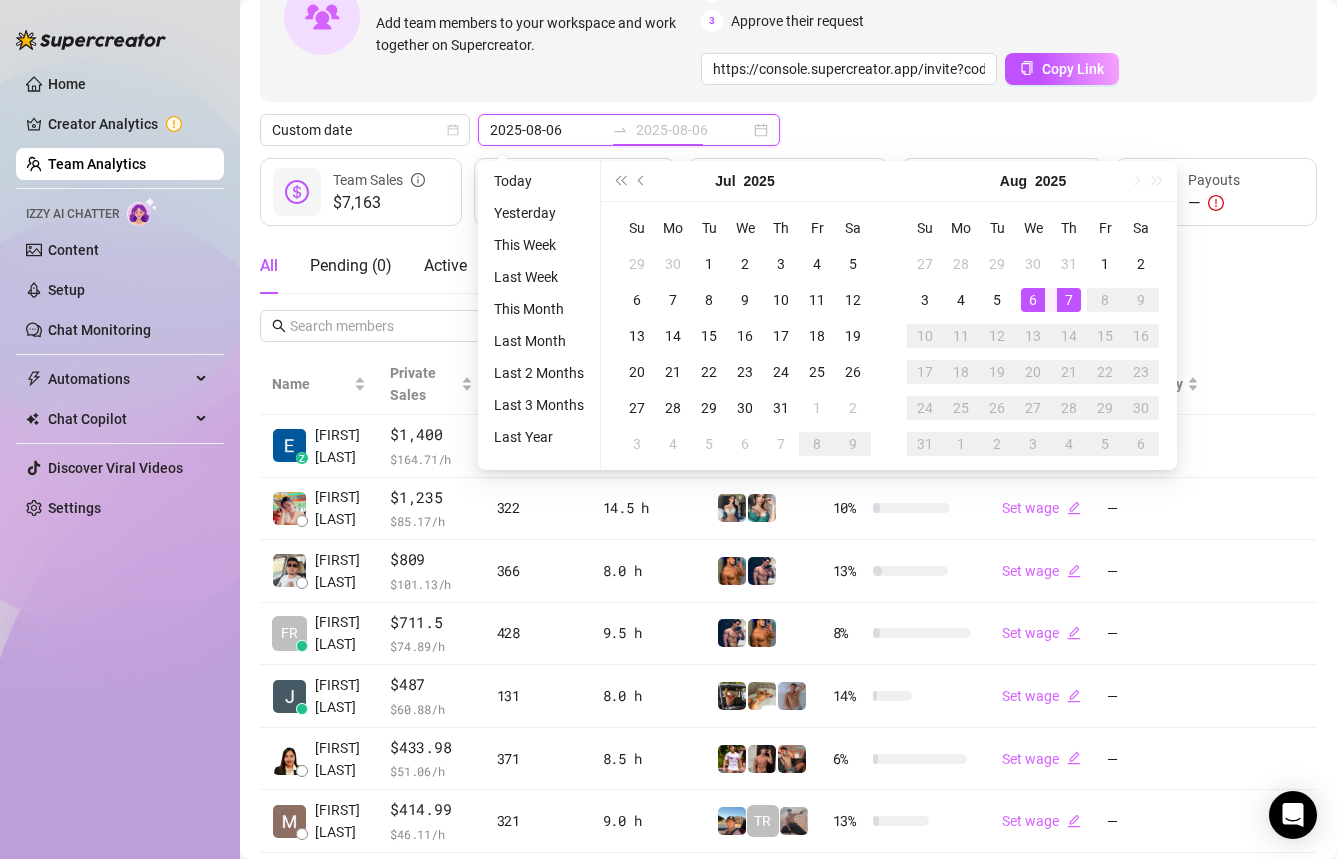 type on "2025-08-07" 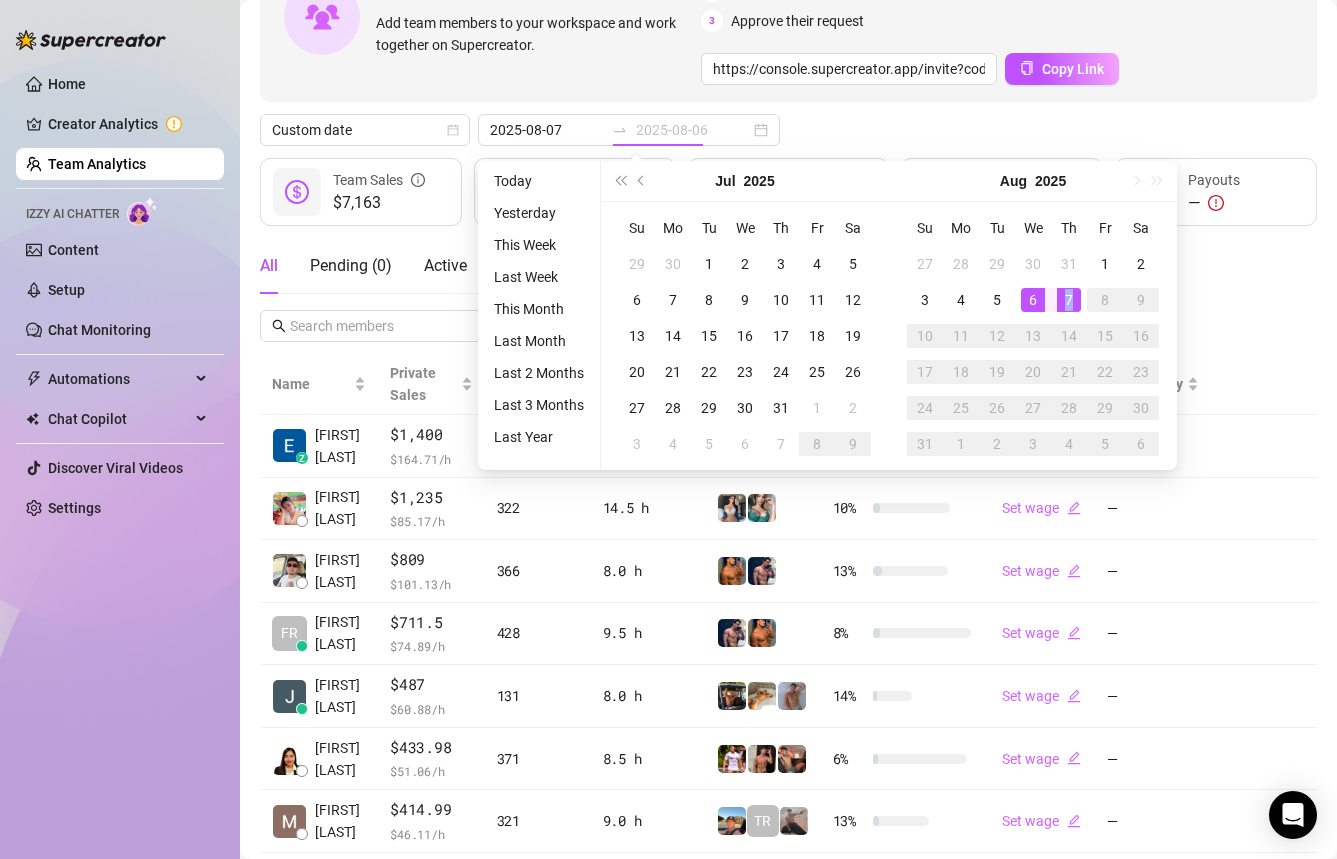 click on "7" at bounding box center [1069, 300] 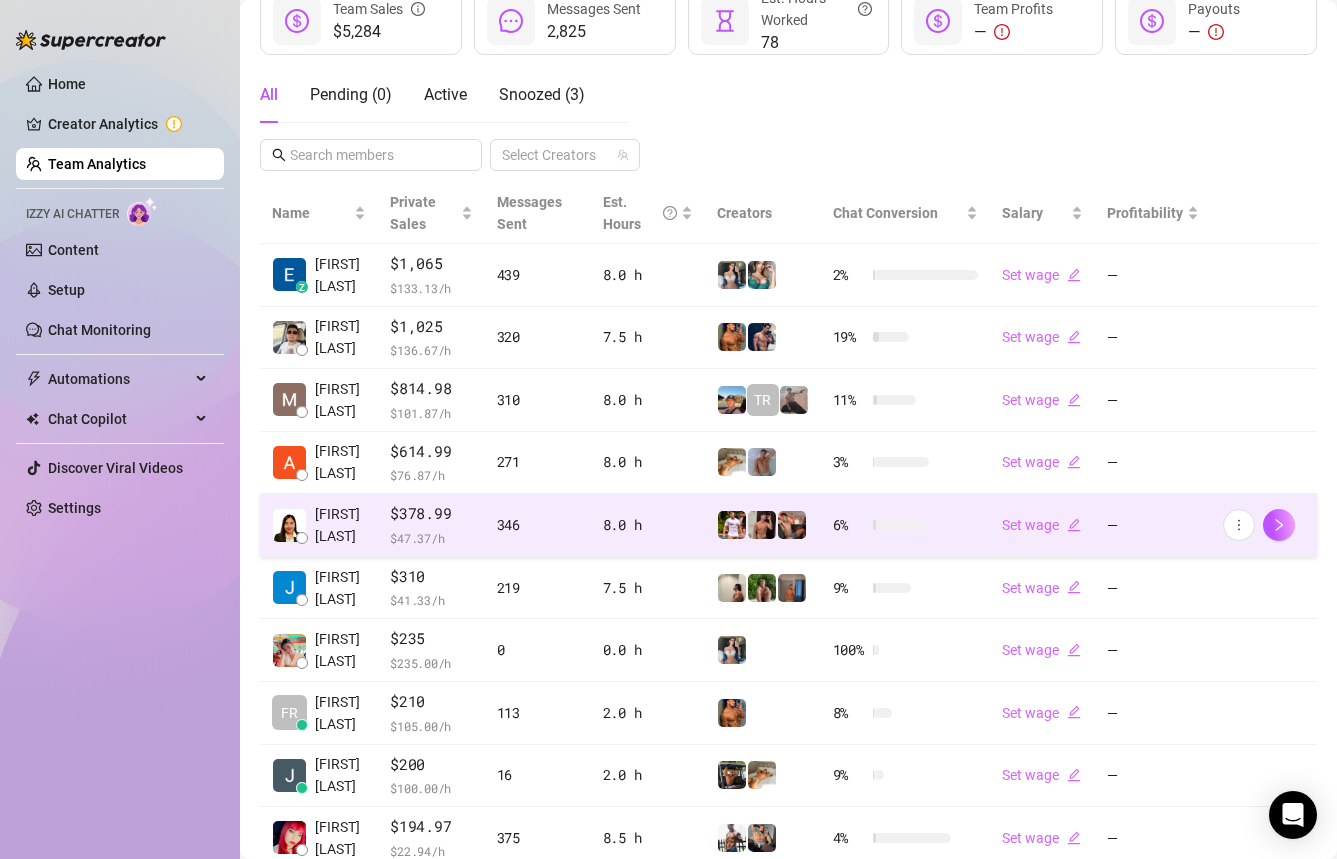scroll, scrollTop: 0, scrollLeft: 0, axis: both 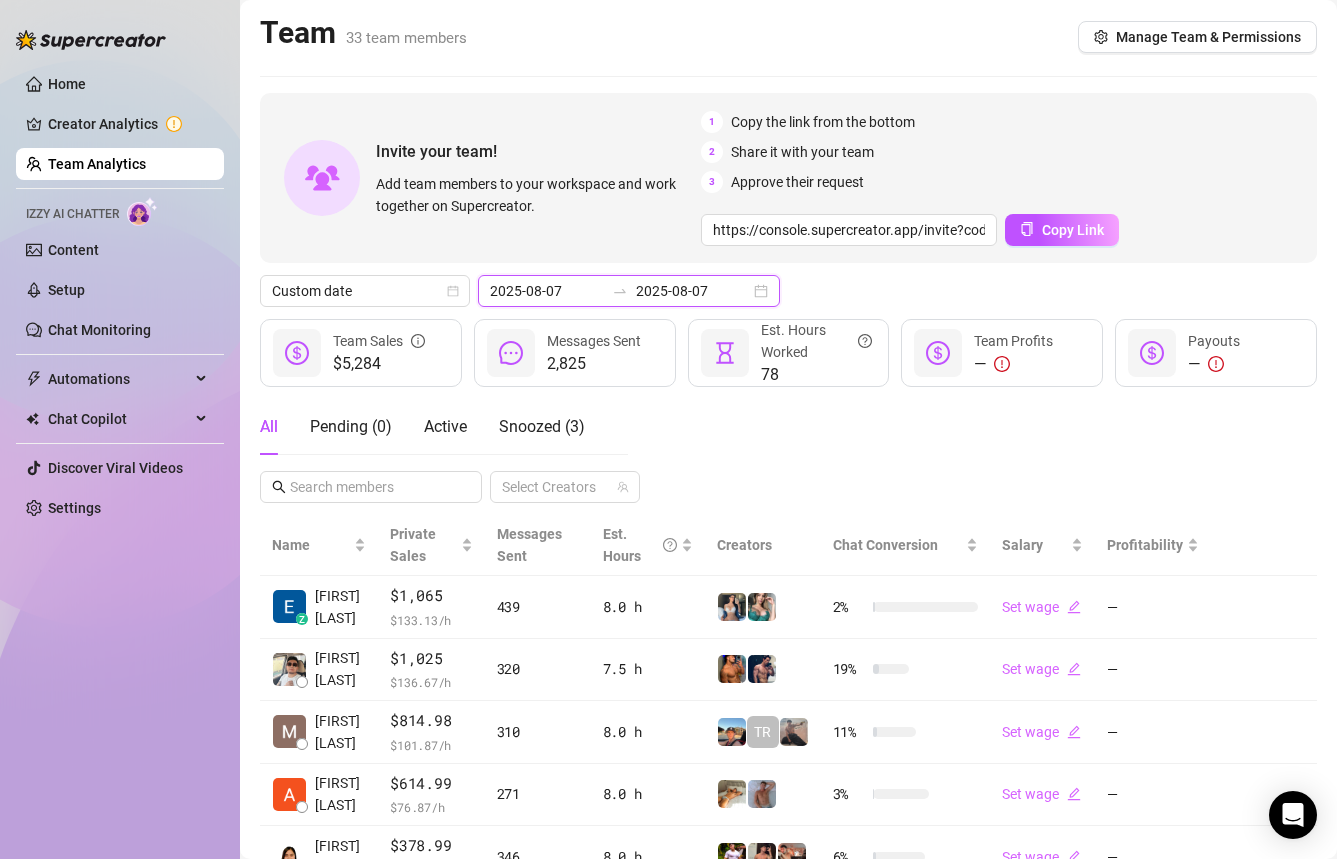 click on "2025-08-07" at bounding box center (693, 291) 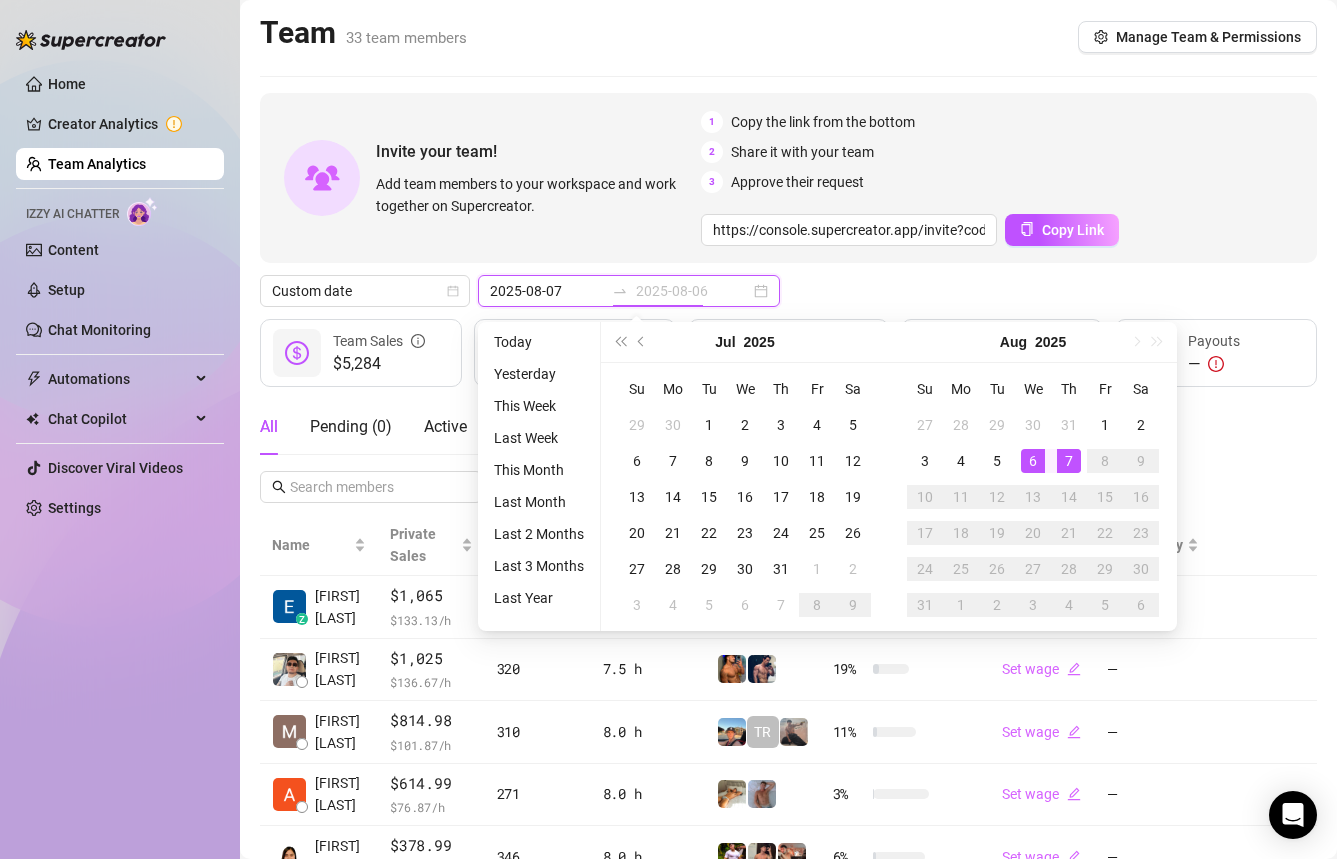 type on "2025-08-07" 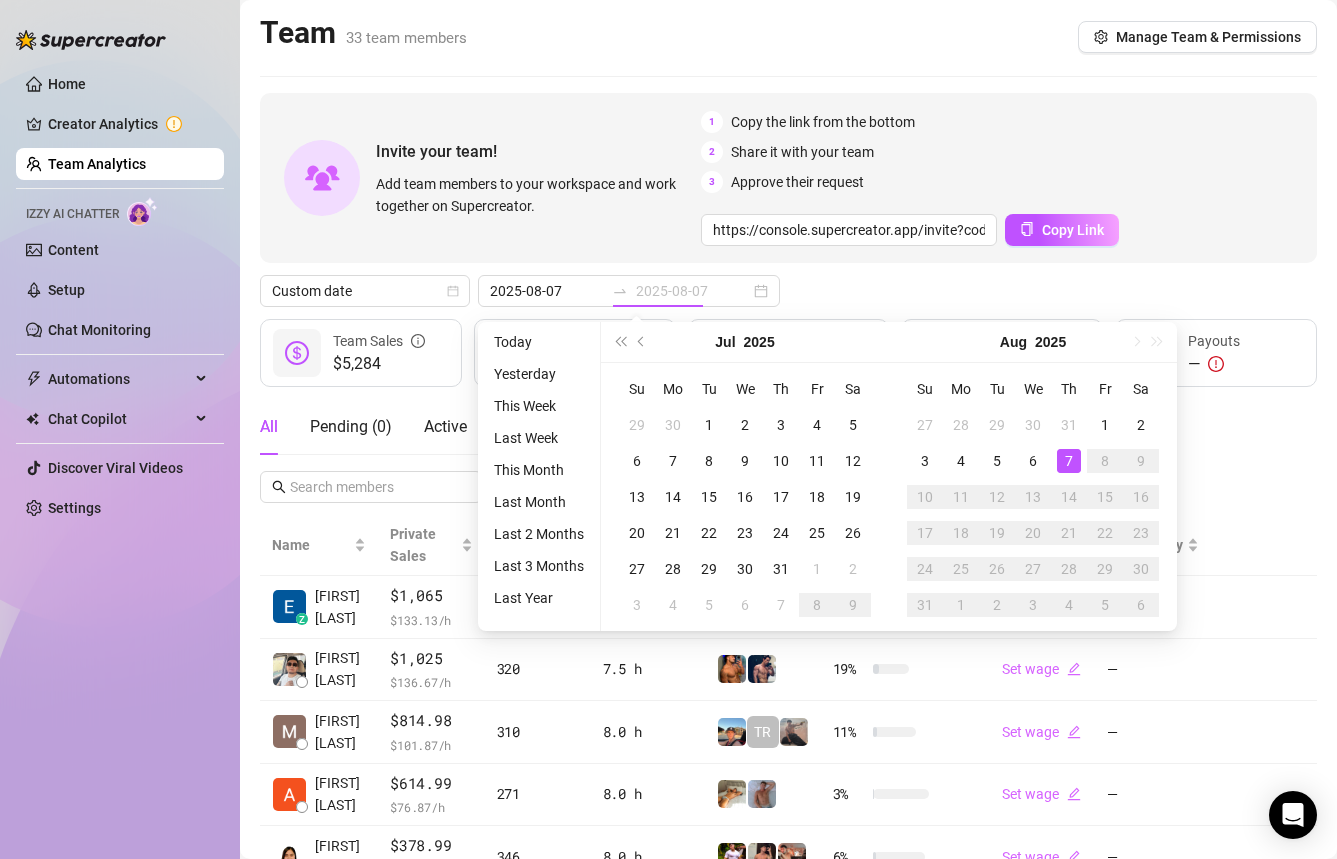 click on "7" at bounding box center [1069, 461] 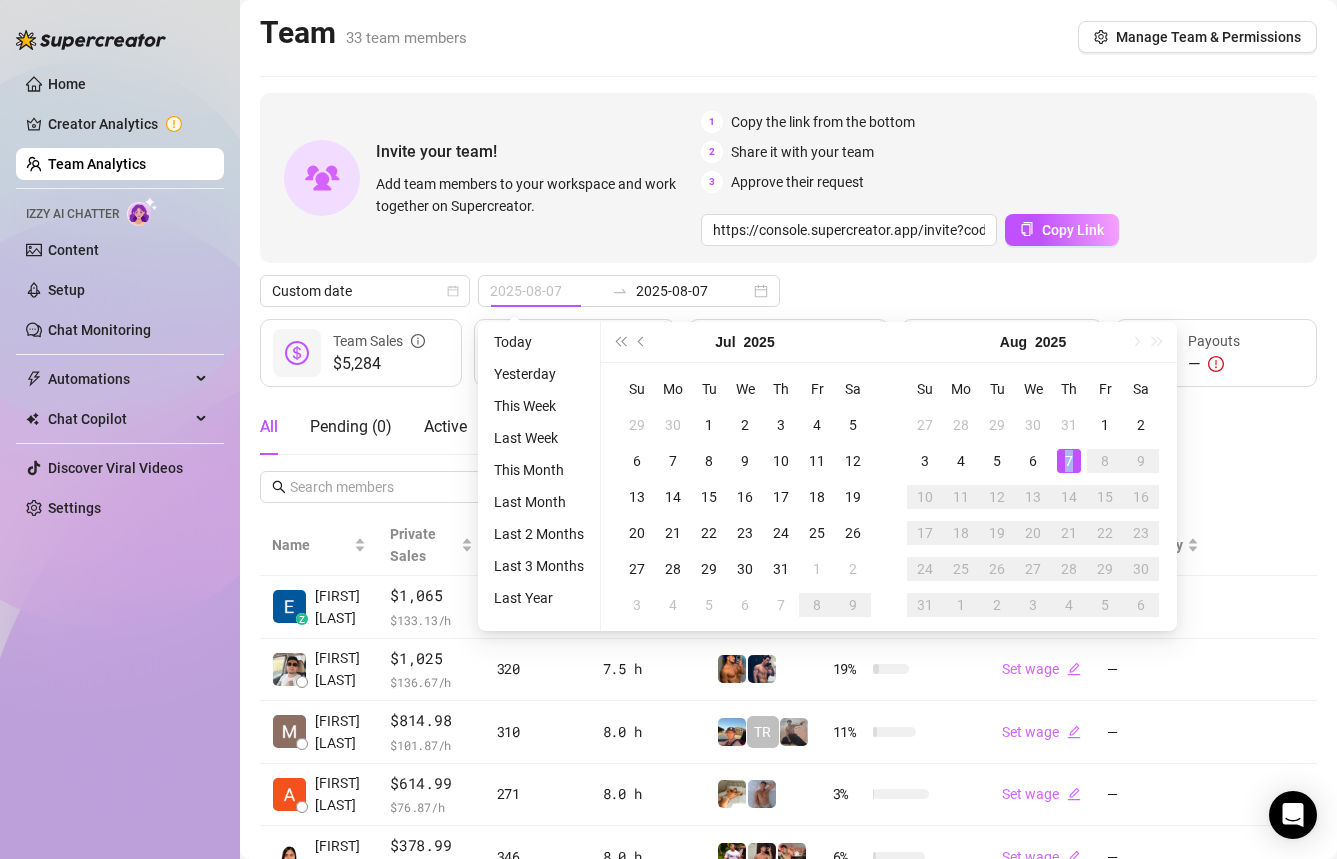 click on "7" at bounding box center [1069, 461] 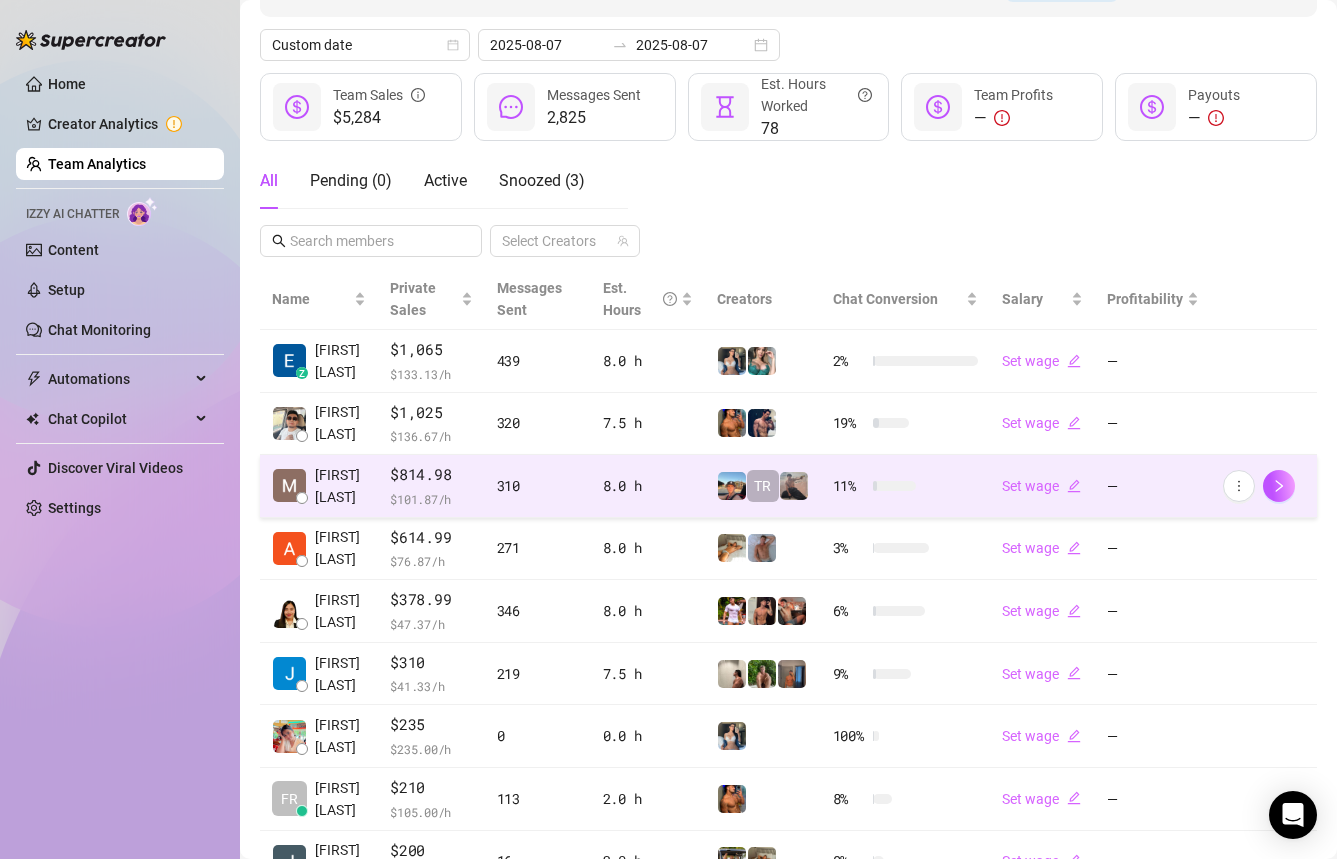 scroll, scrollTop: 413, scrollLeft: 0, axis: vertical 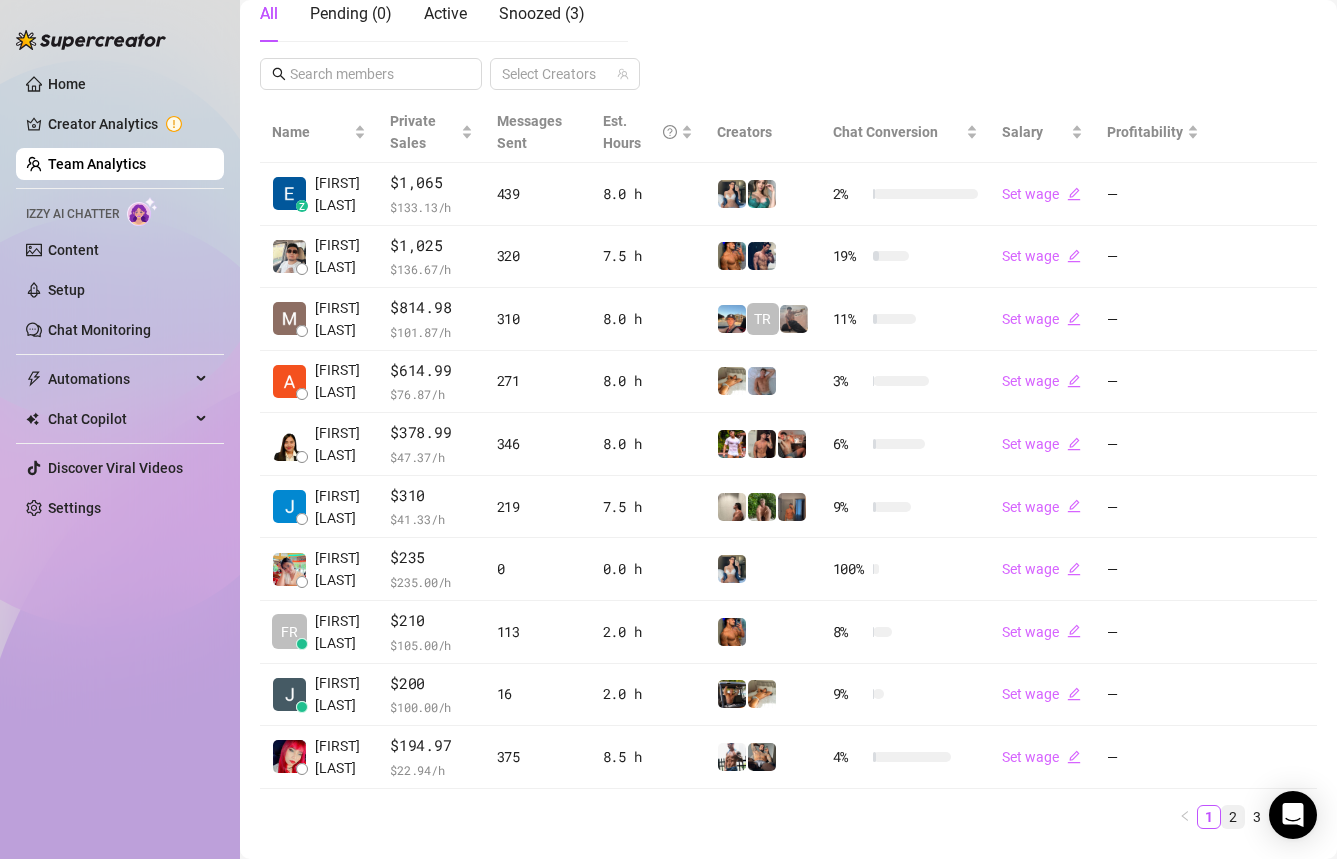 click on "2" at bounding box center [1233, 817] 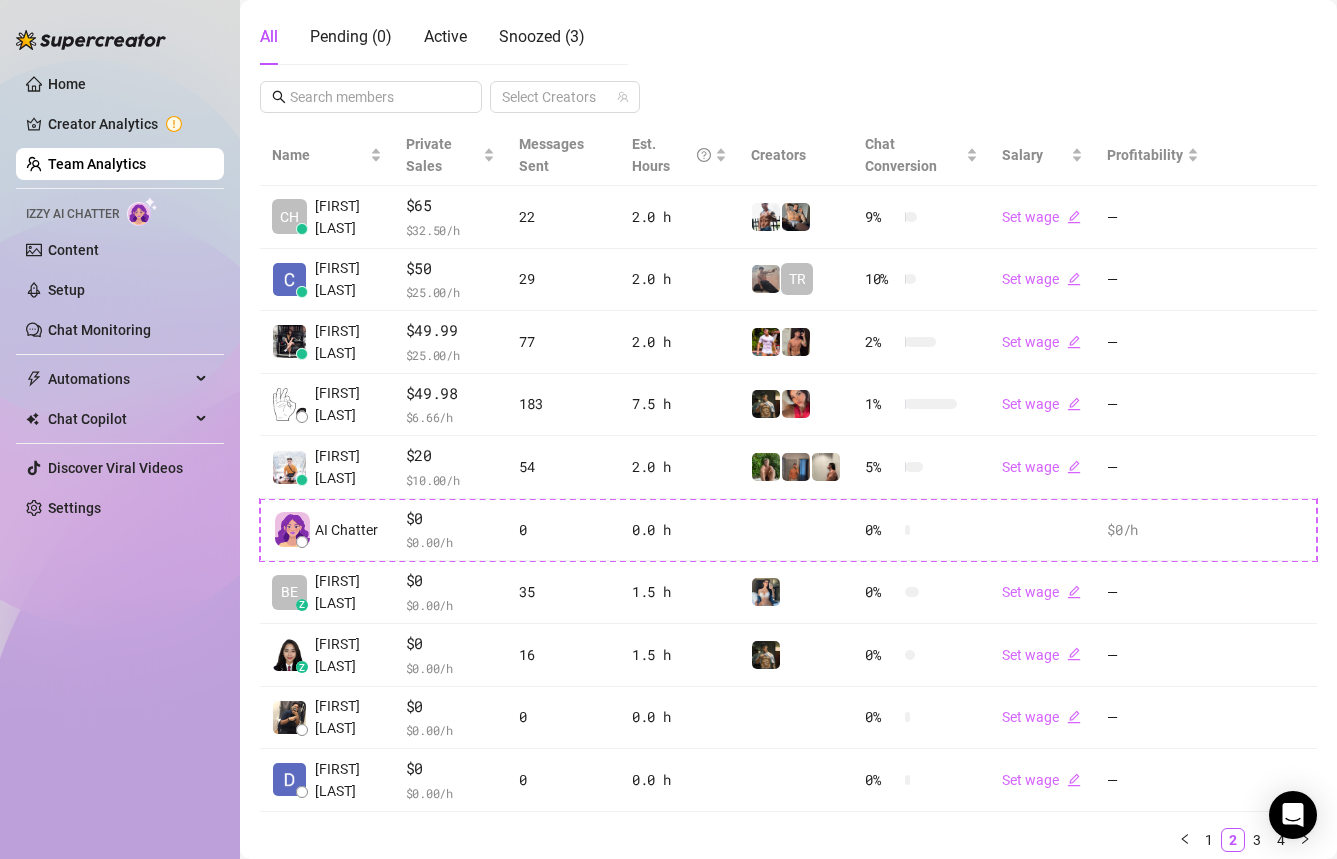 scroll, scrollTop: 402, scrollLeft: 0, axis: vertical 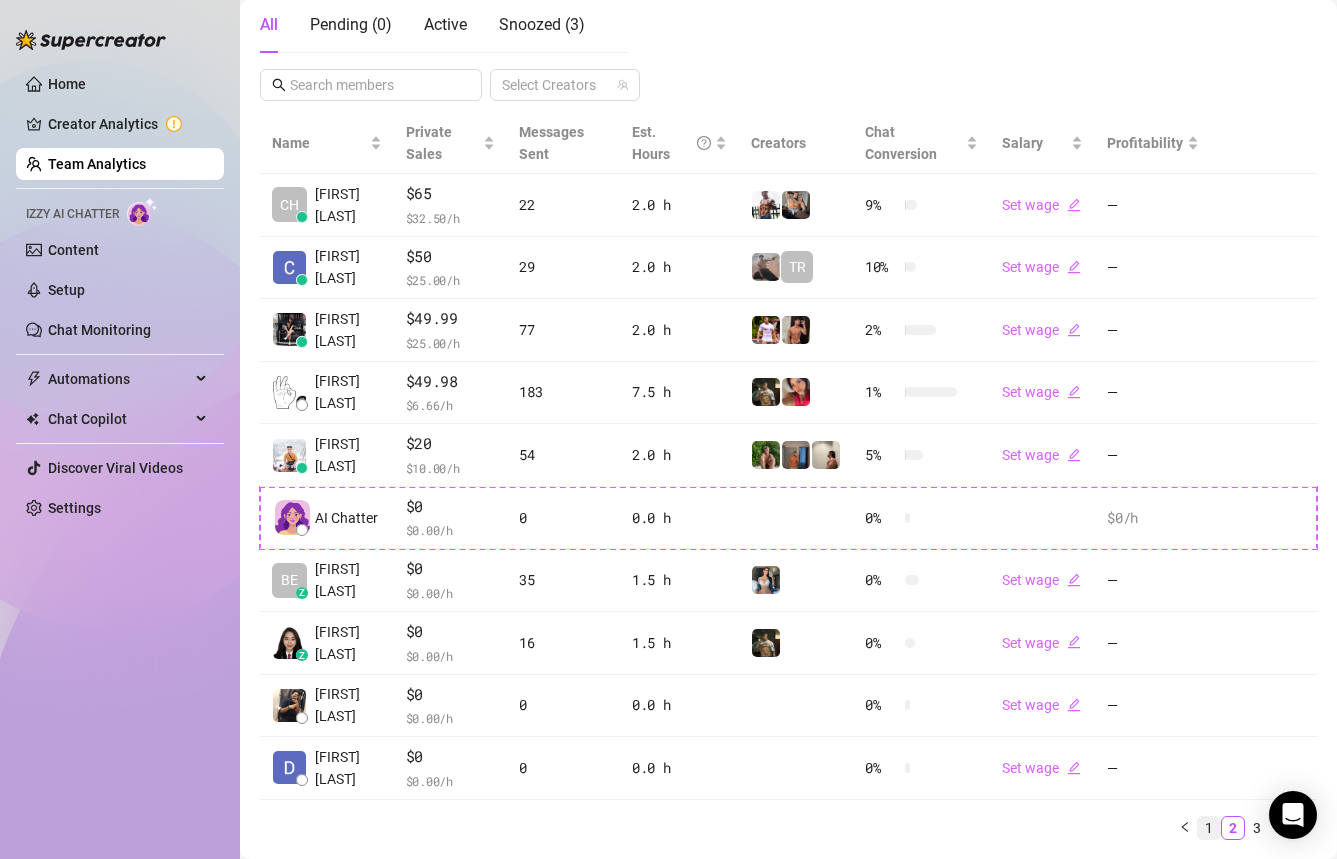 click on "1" at bounding box center [1209, 828] 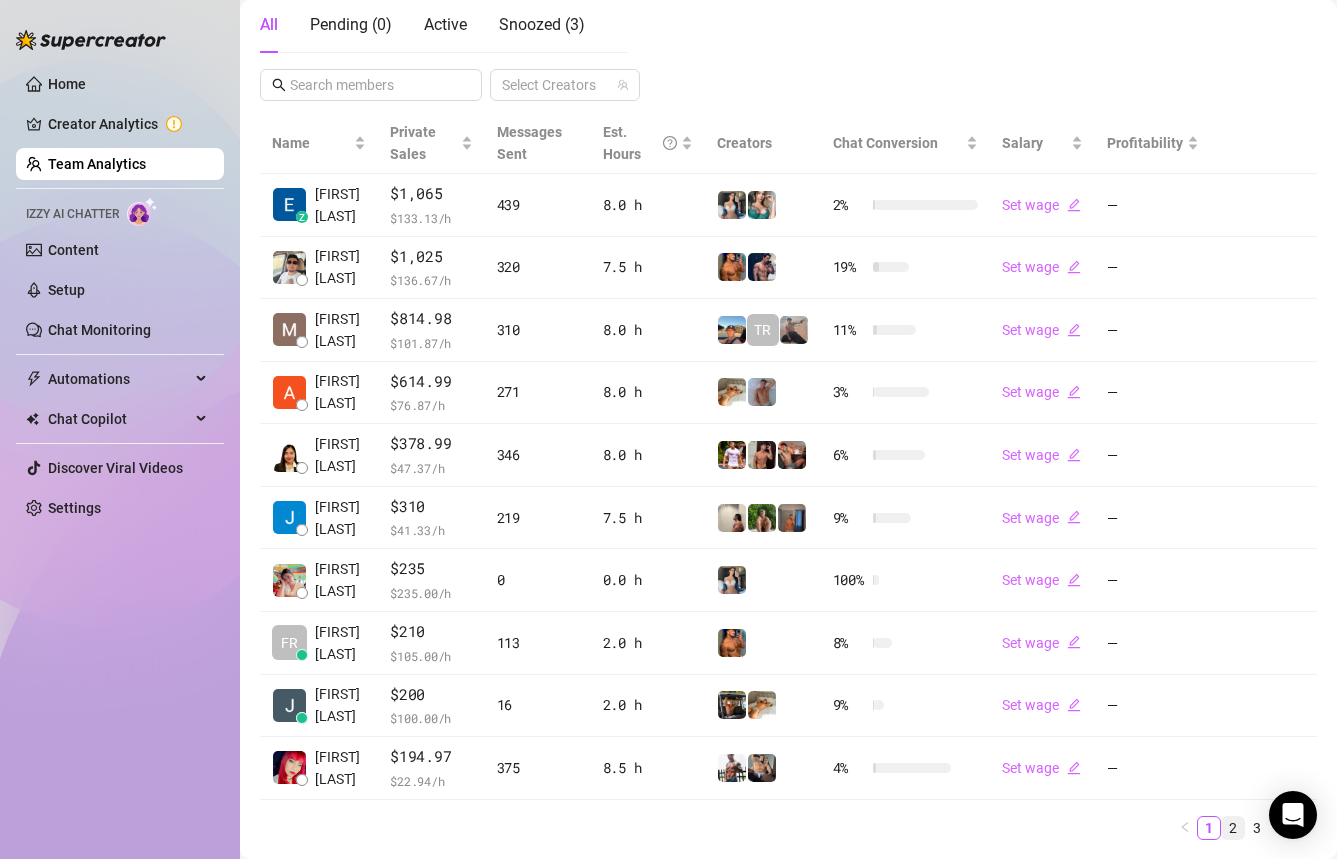 click on "2" at bounding box center (1233, 828) 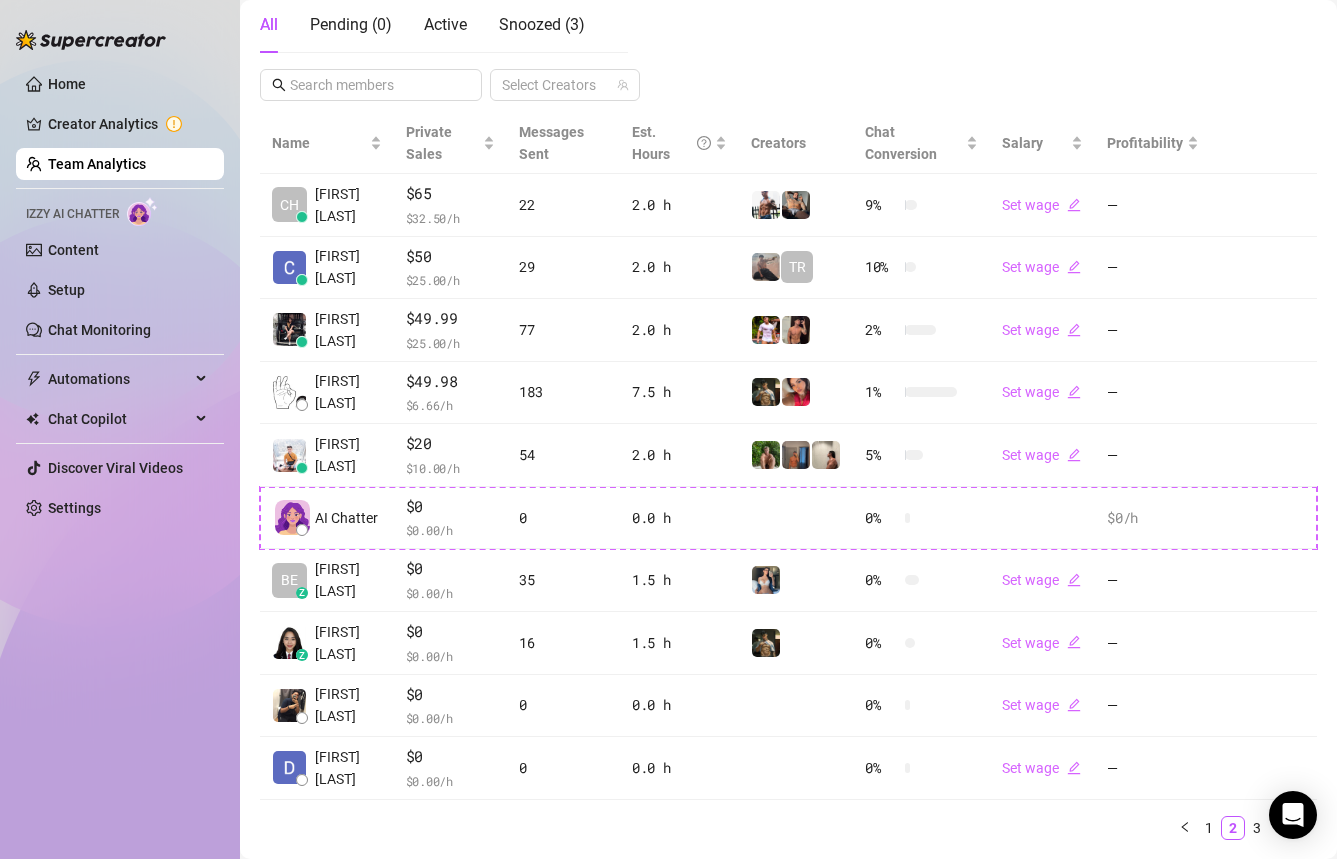click on "Team Analytics" at bounding box center [97, 164] 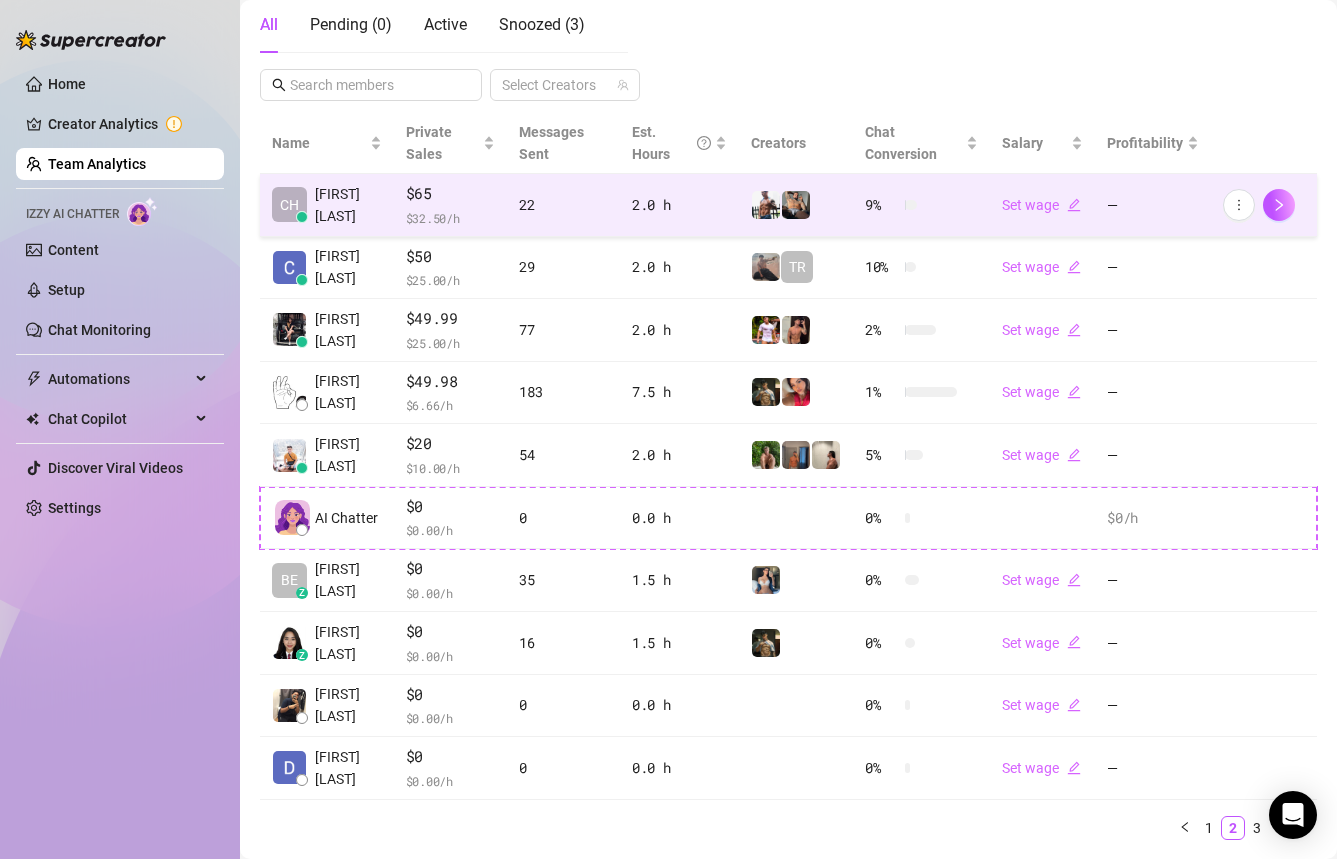 click on "9 %" at bounding box center [921, 205] 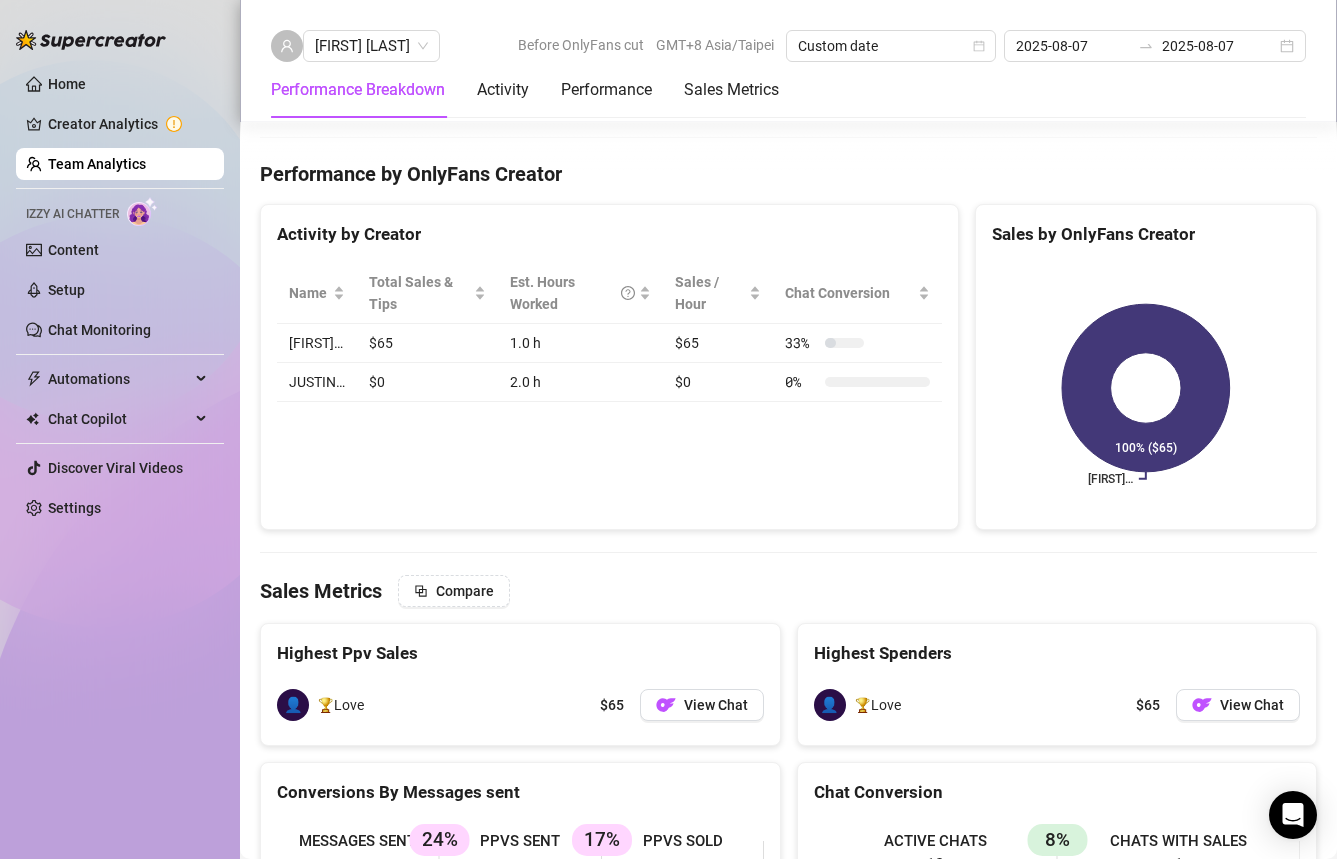 scroll, scrollTop: 2329, scrollLeft: 0, axis: vertical 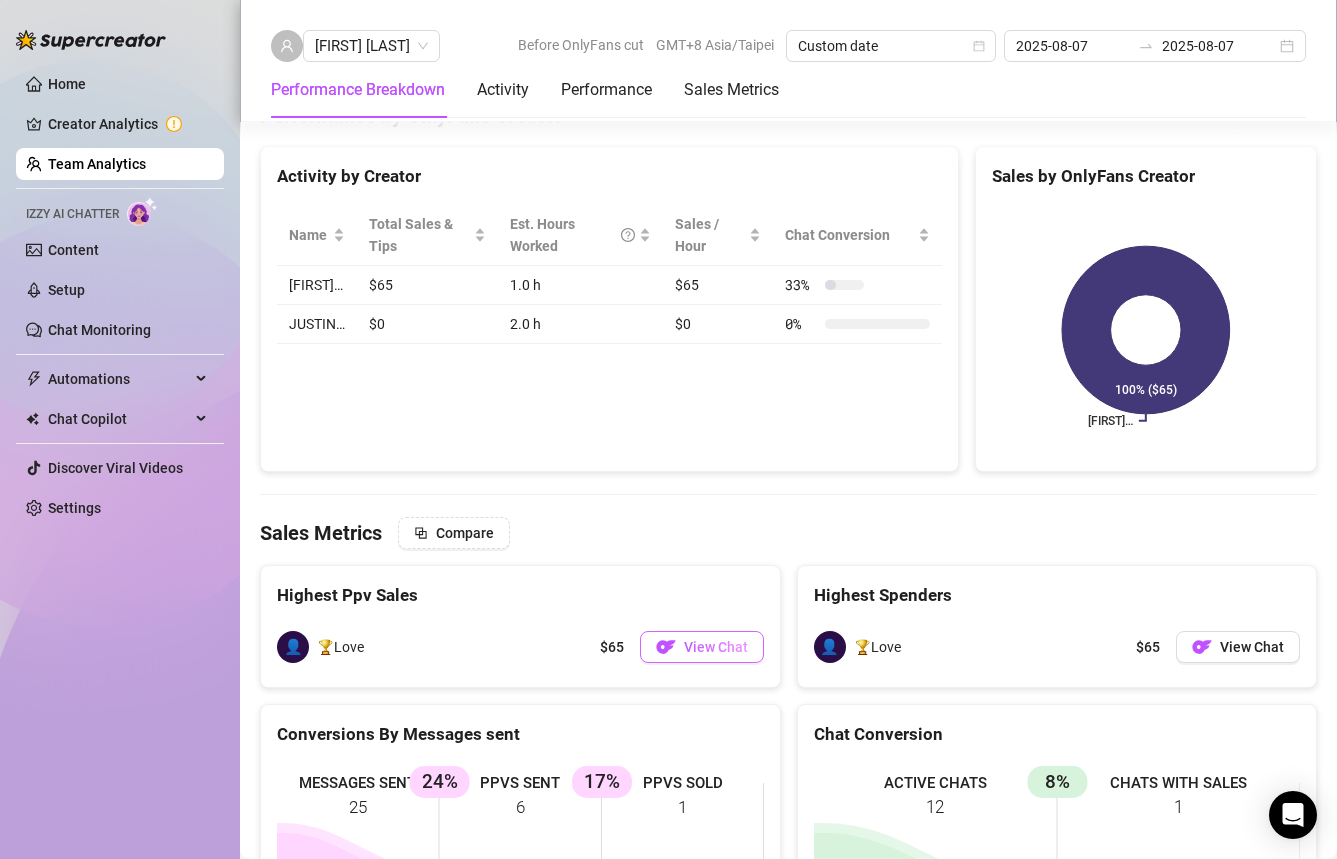click on "View Chat" at bounding box center (716, 647) 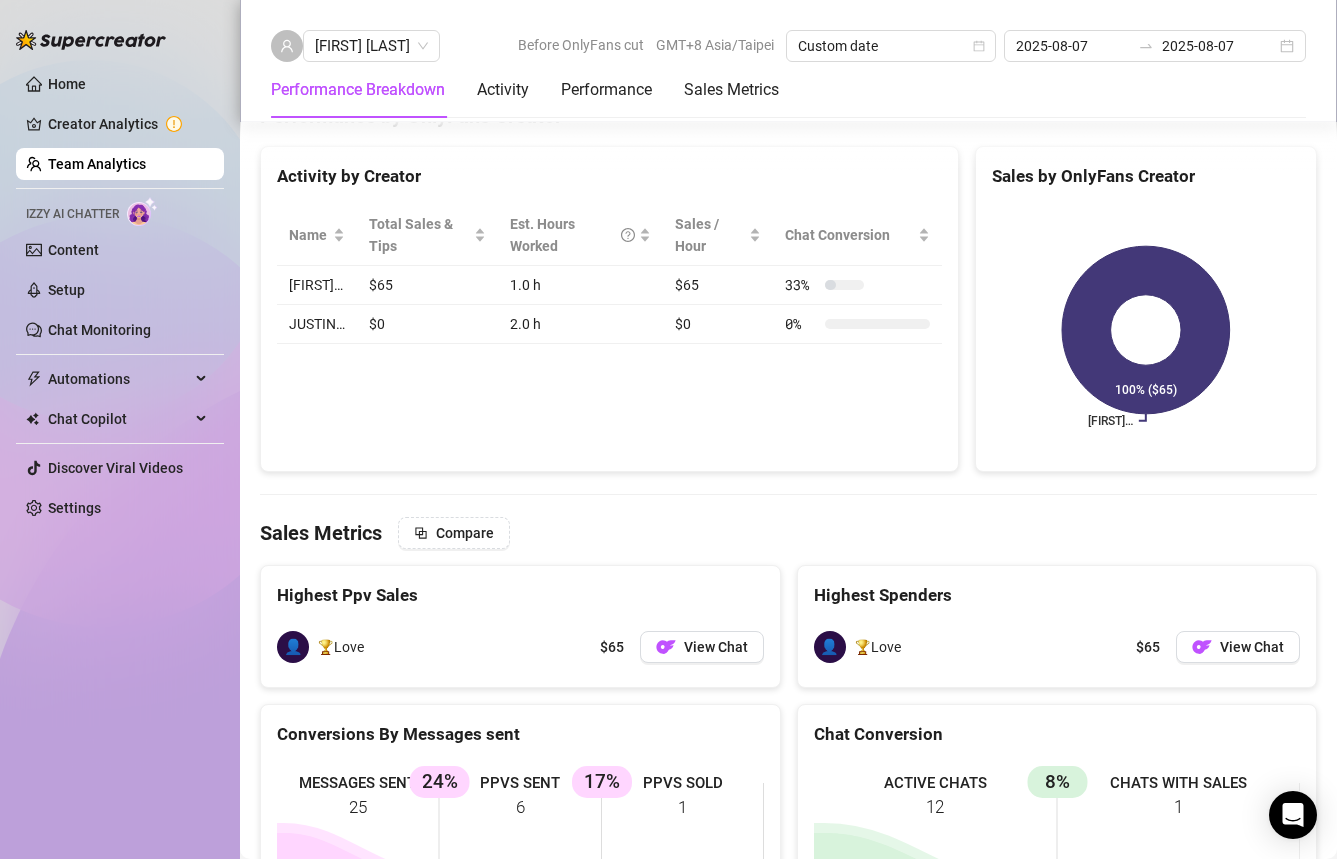 click on "Team Analytics" at bounding box center (97, 164) 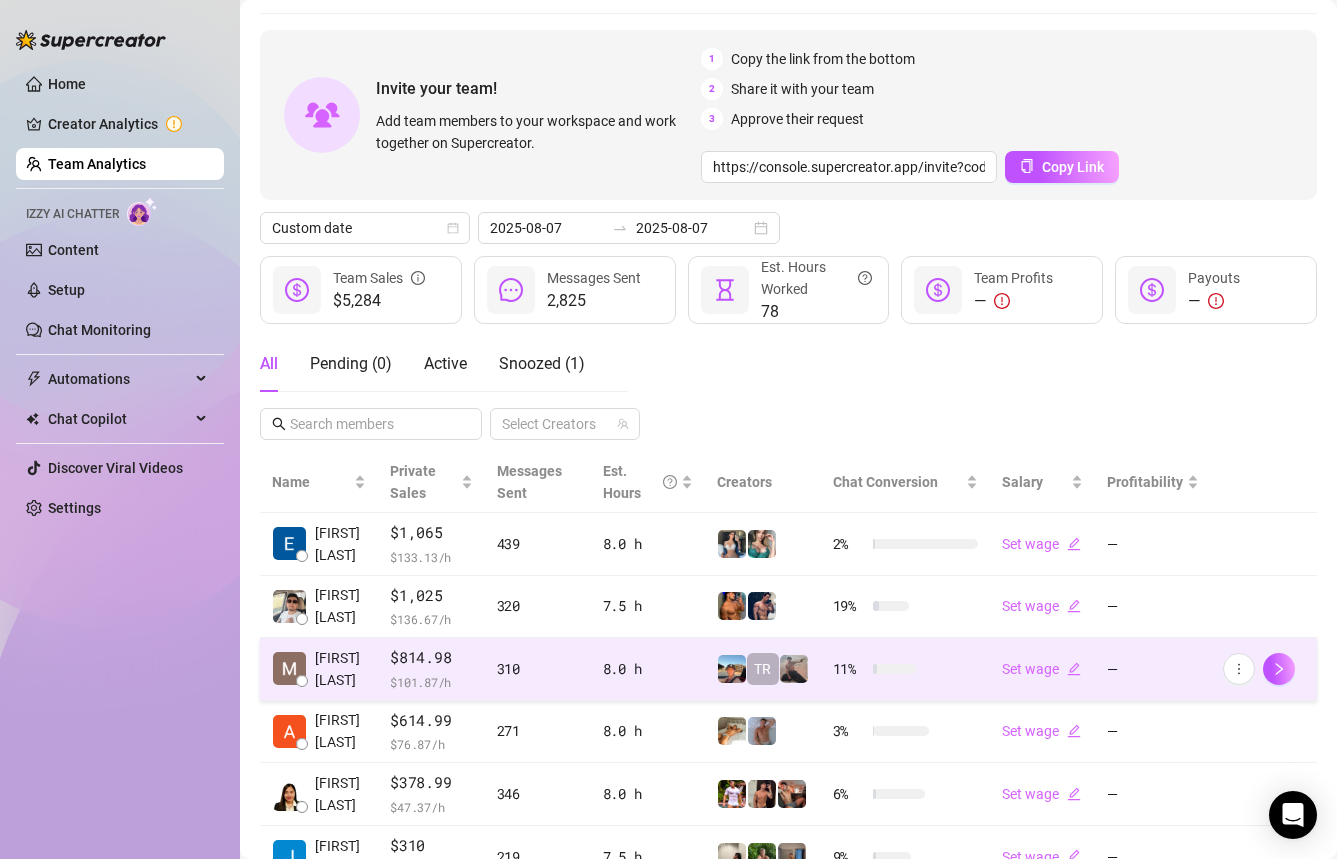 scroll, scrollTop: 0, scrollLeft: 0, axis: both 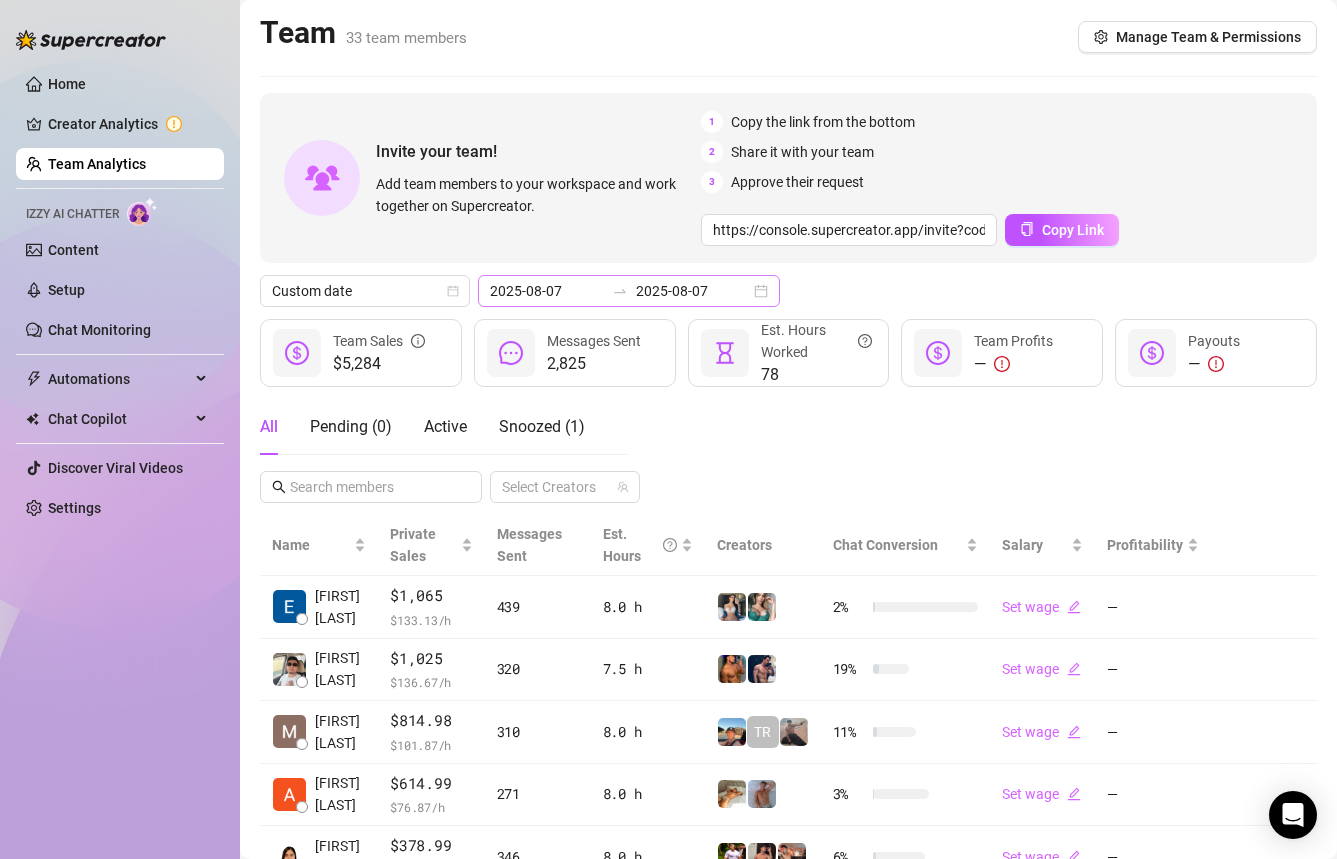 click at bounding box center [620, 291] 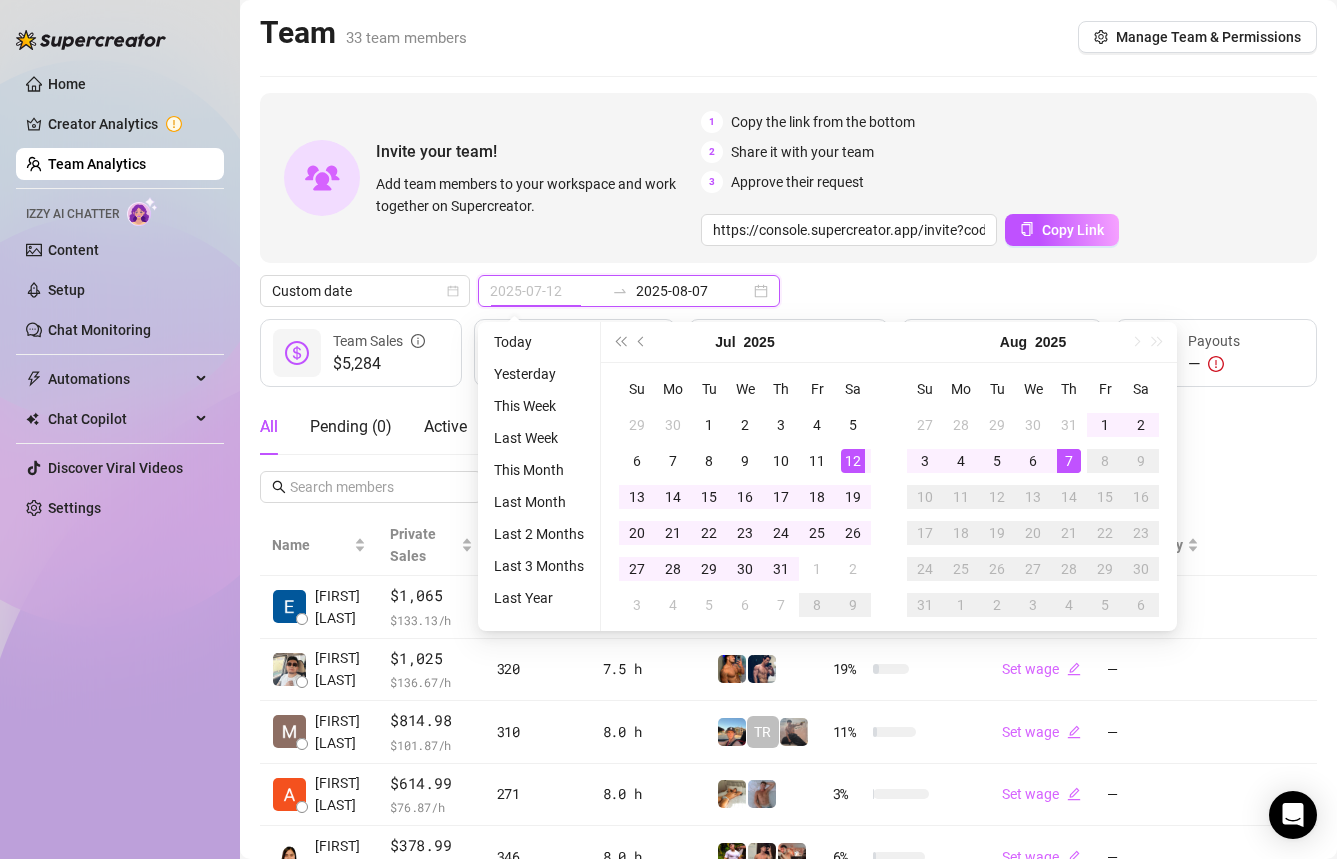 type on "2025-08-07" 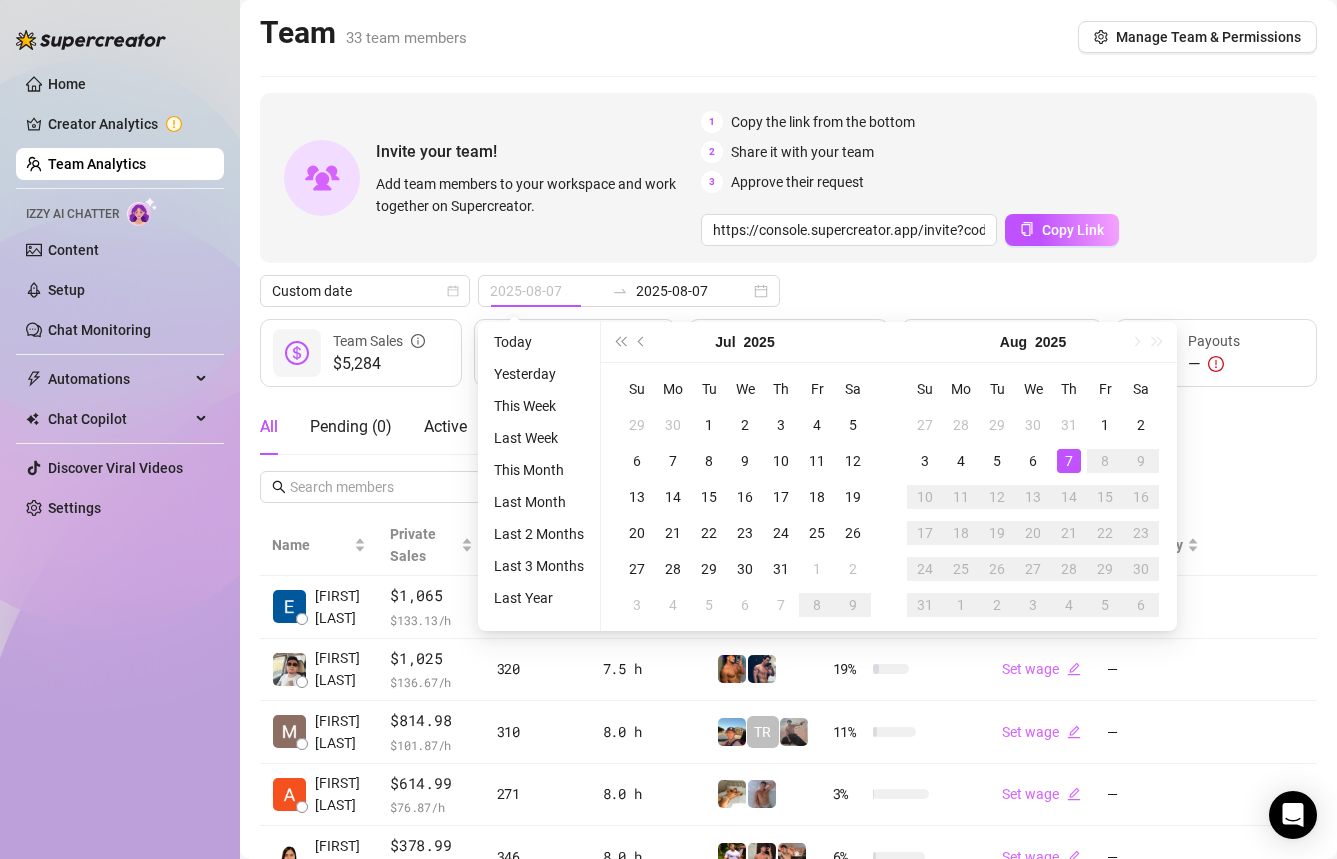 click on "7" at bounding box center [1069, 461] 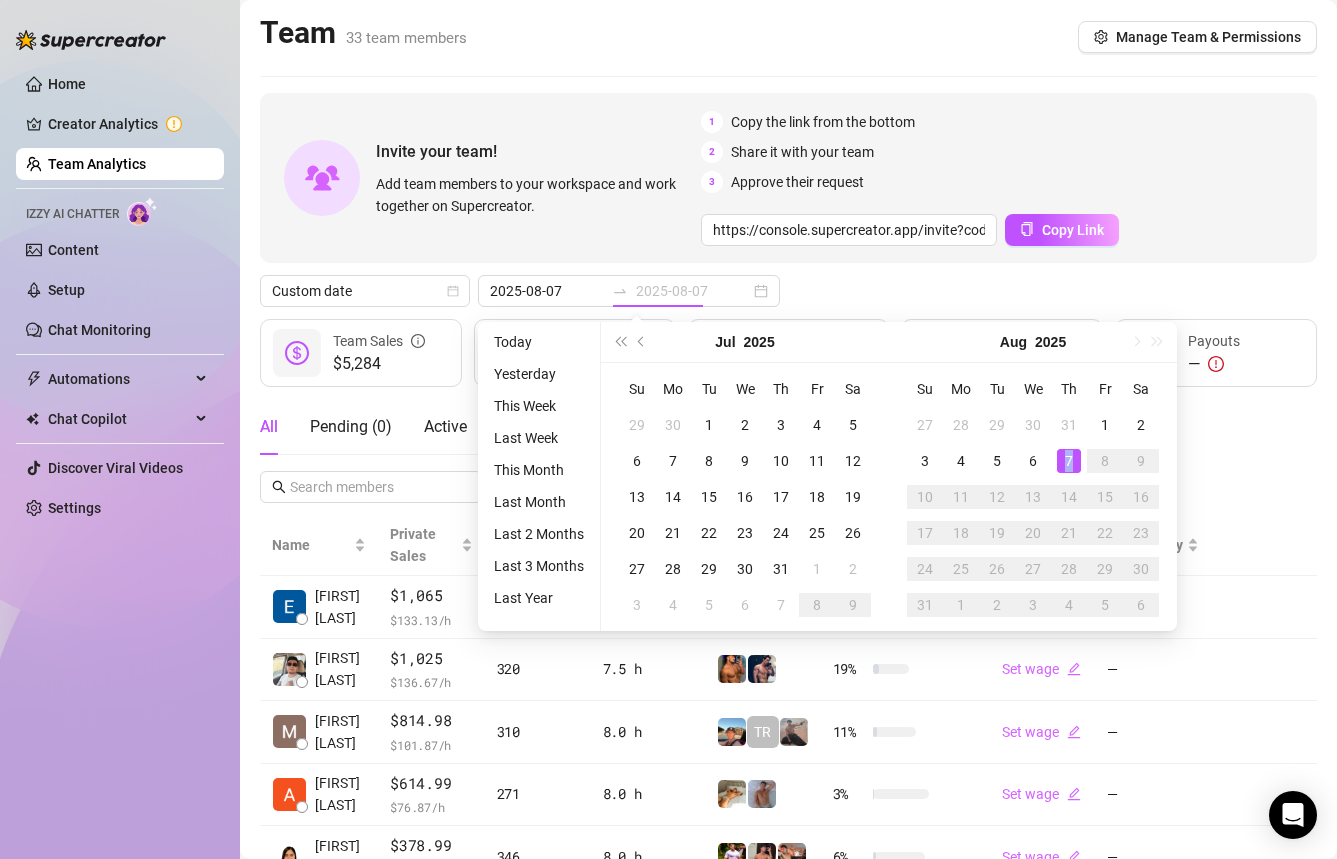 click on "7" at bounding box center [1069, 461] 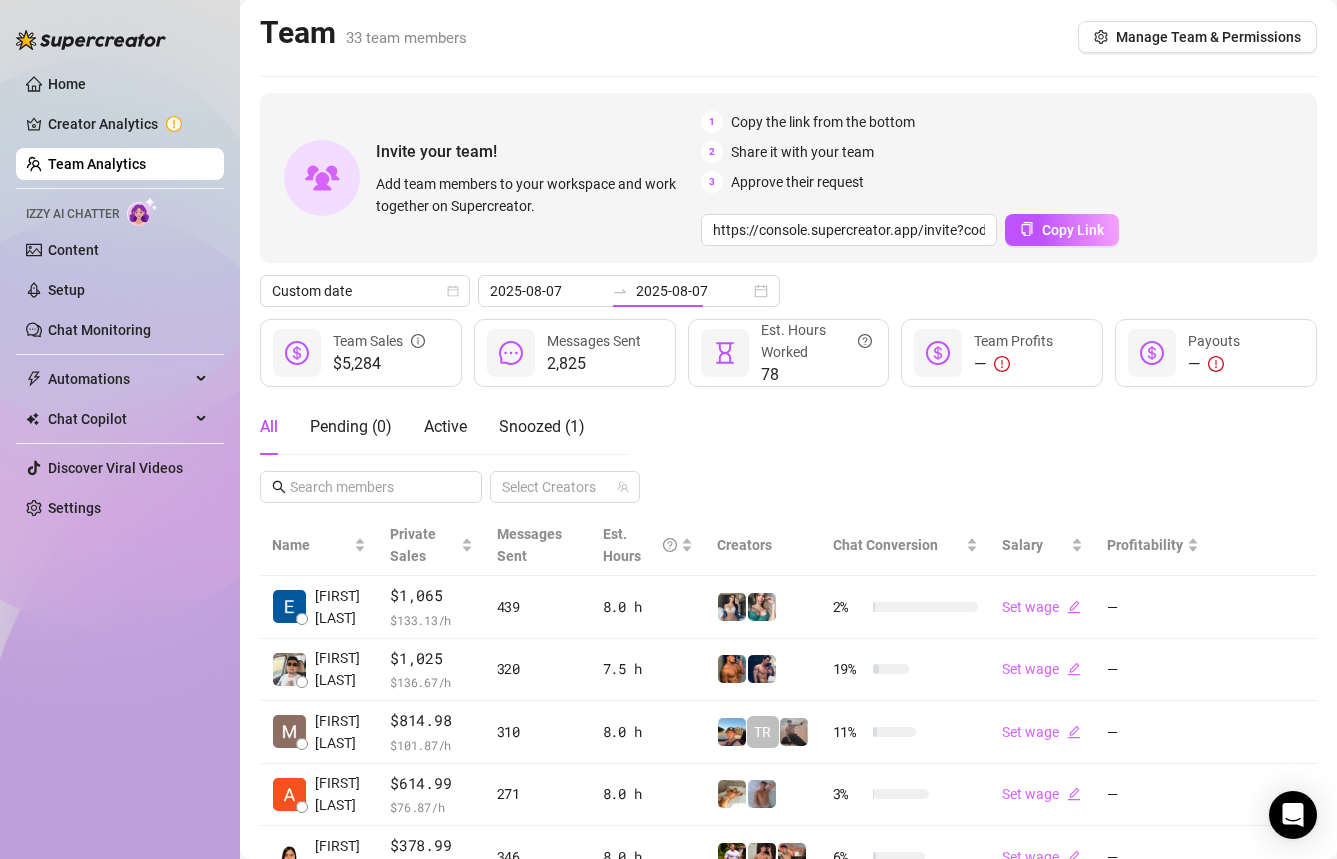 click on "All Pending ( 0 ) Active Snoozed ( 1 )   Select Creators" at bounding box center [788, 451] 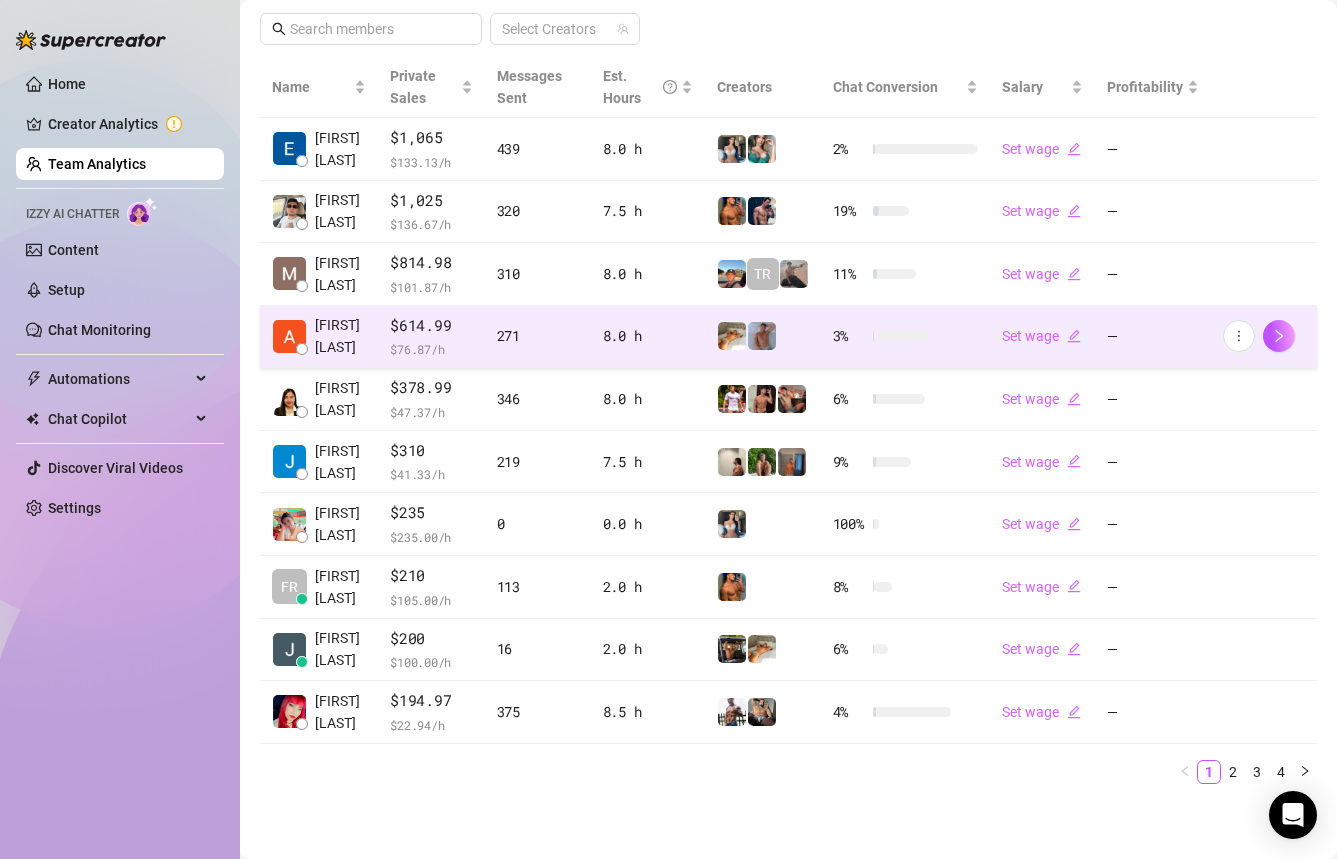 scroll, scrollTop: 0, scrollLeft: 0, axis: both 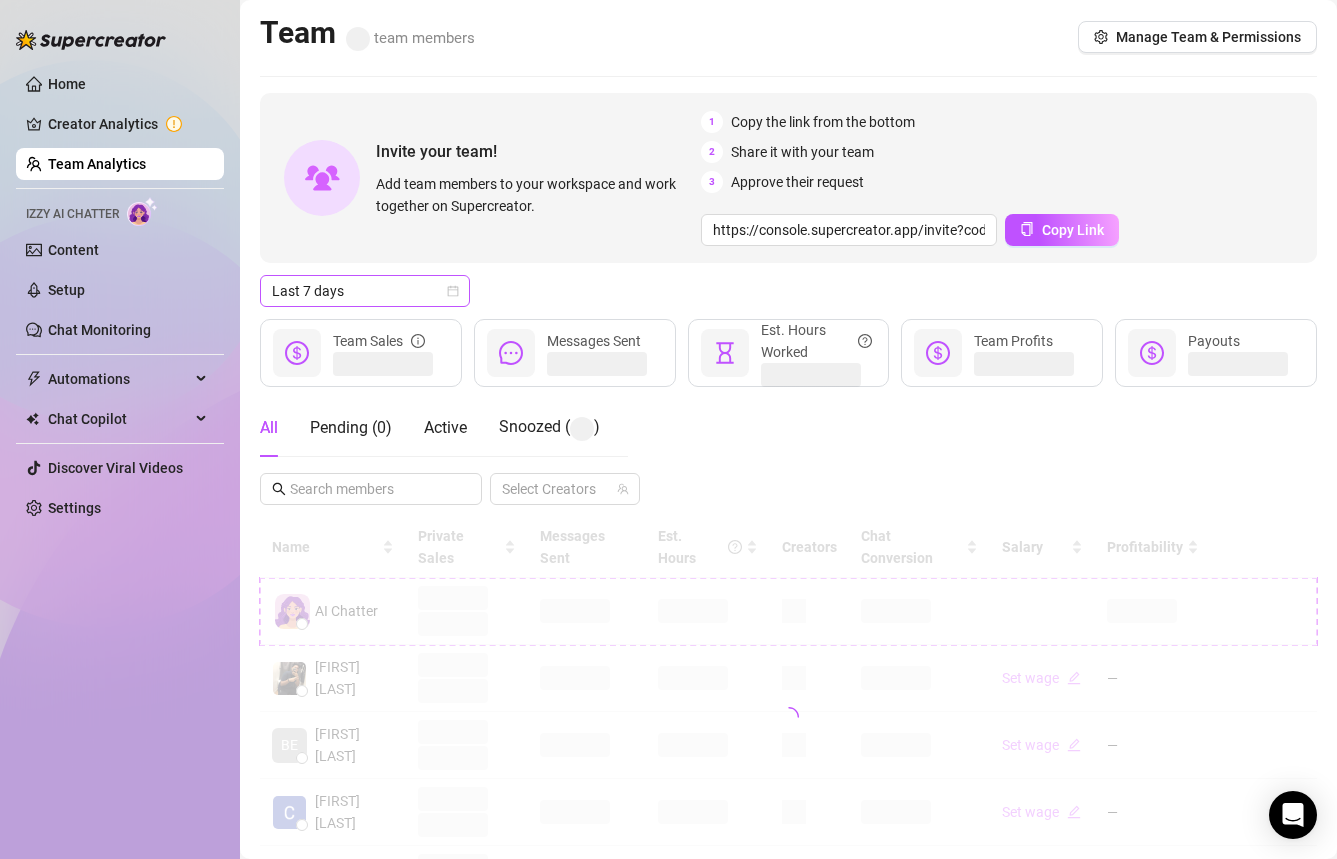 click on "Last 7 days" at bounding box center (365, 291) 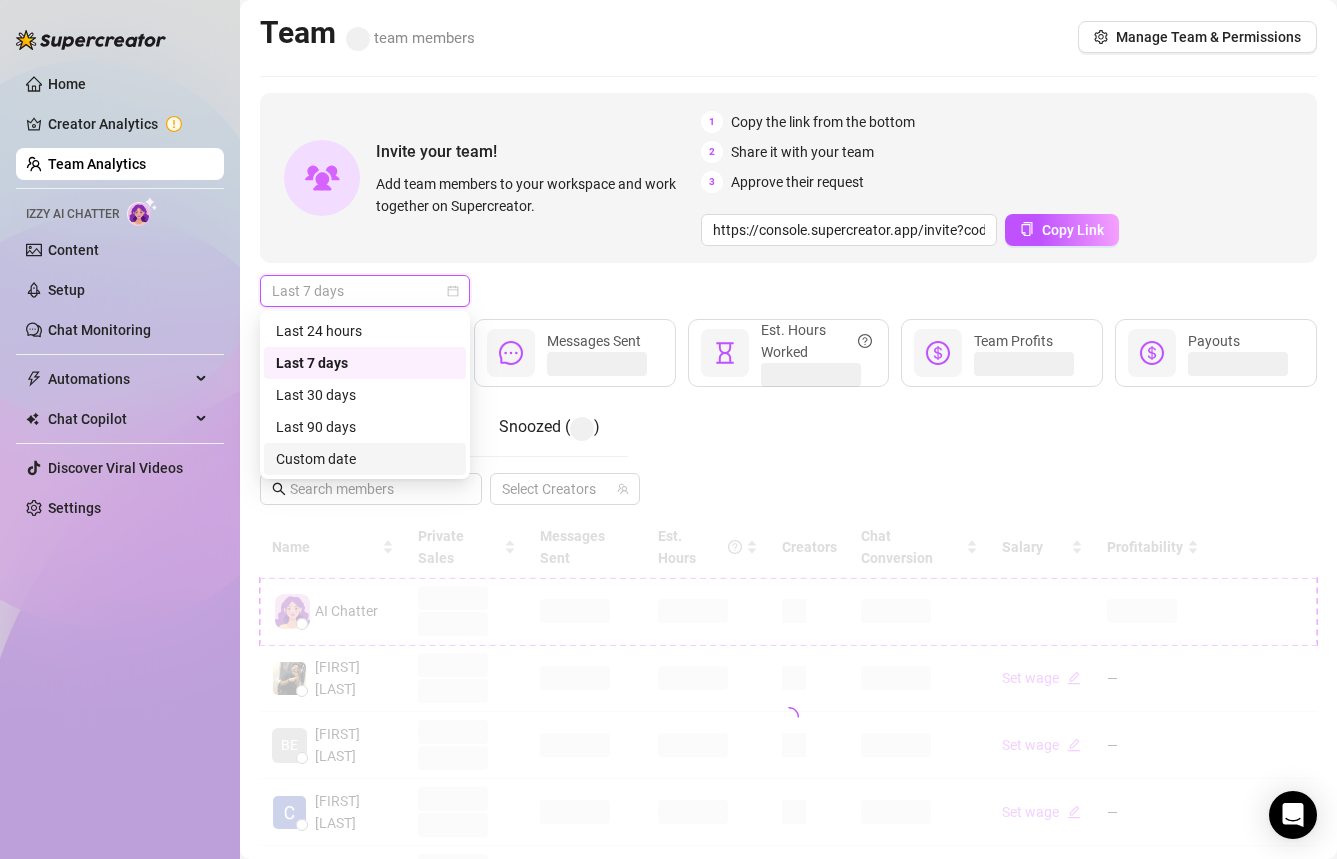 click on "Custom date" at bounding box center (365, 459) 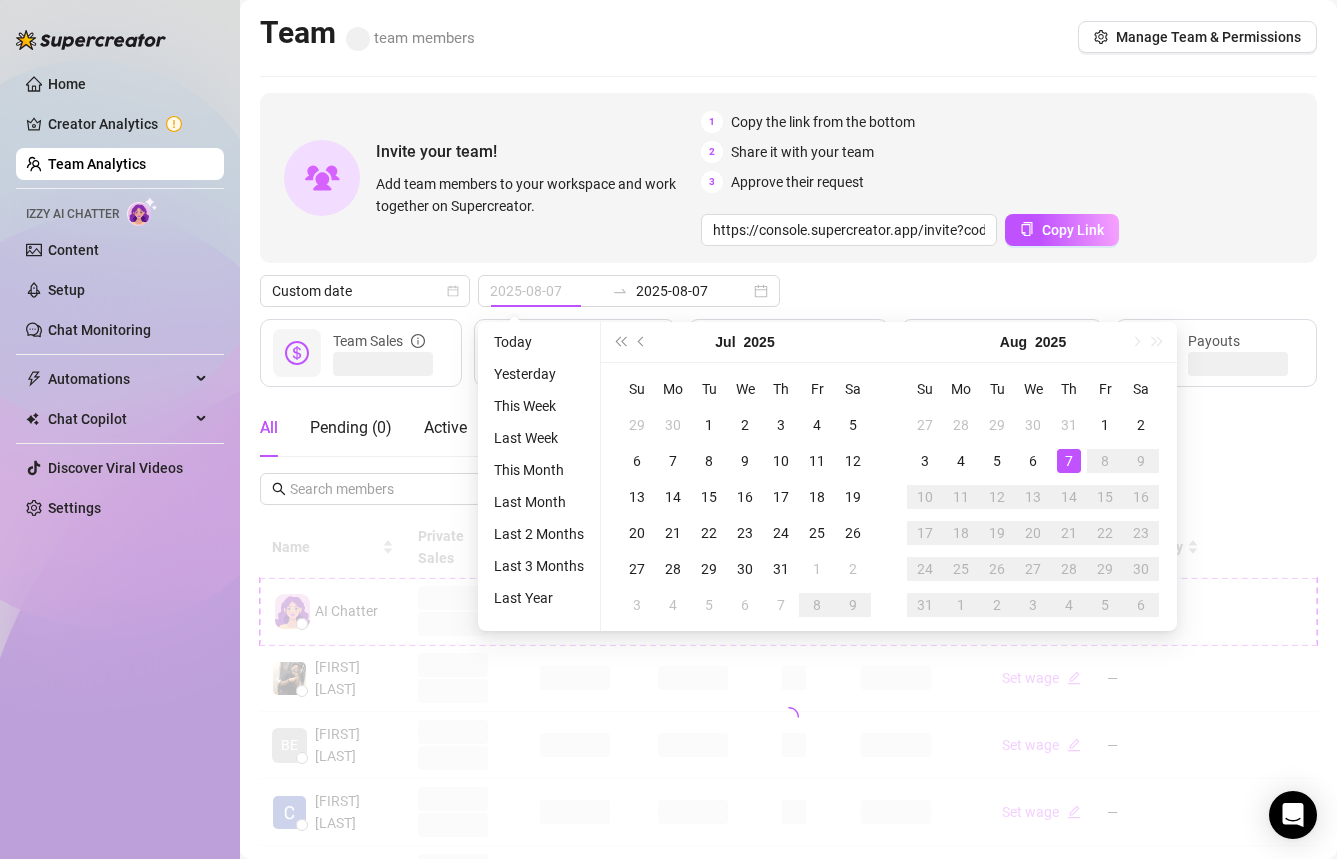 click on "7" at bounding box center (1069, 461) 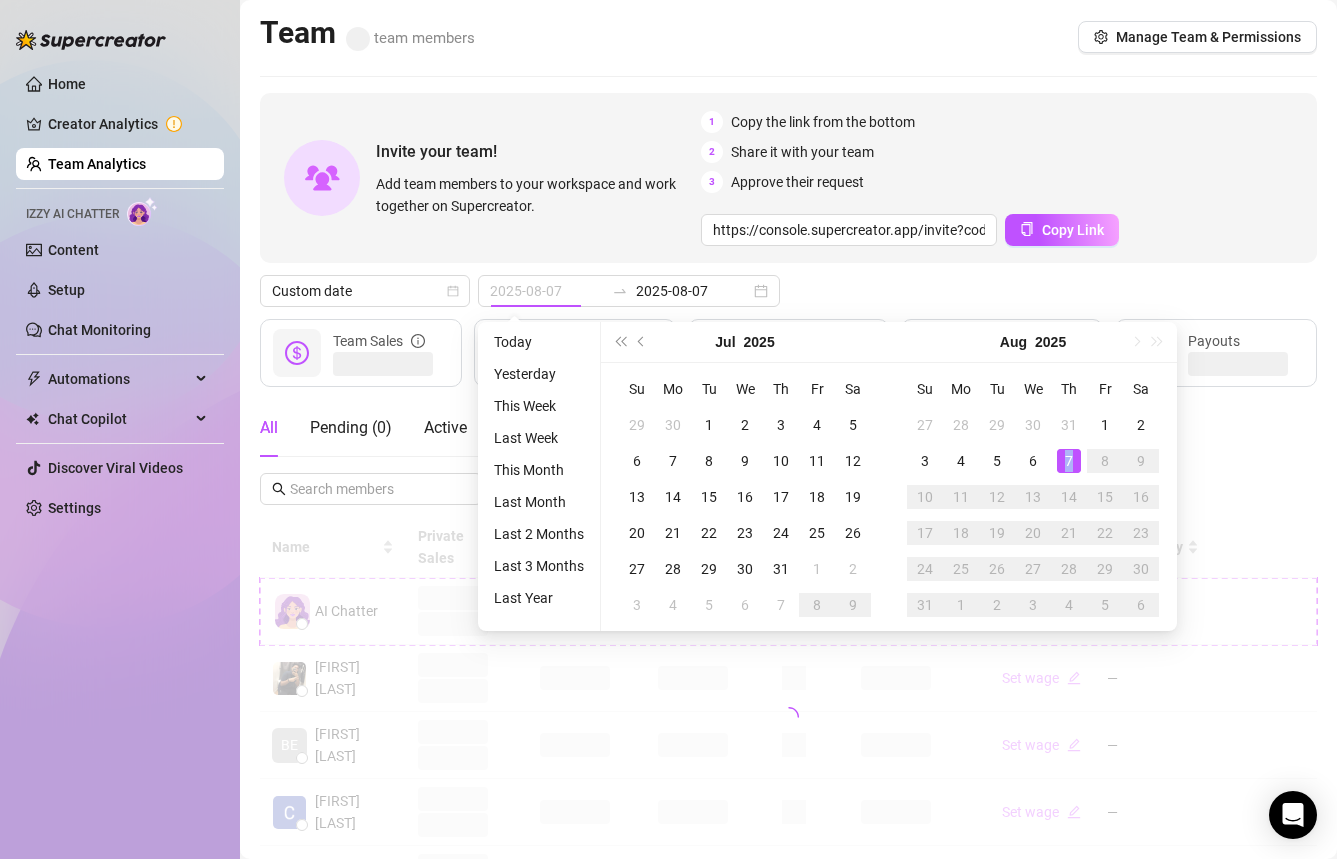 click on "7" at bounding box center (1069, 461) 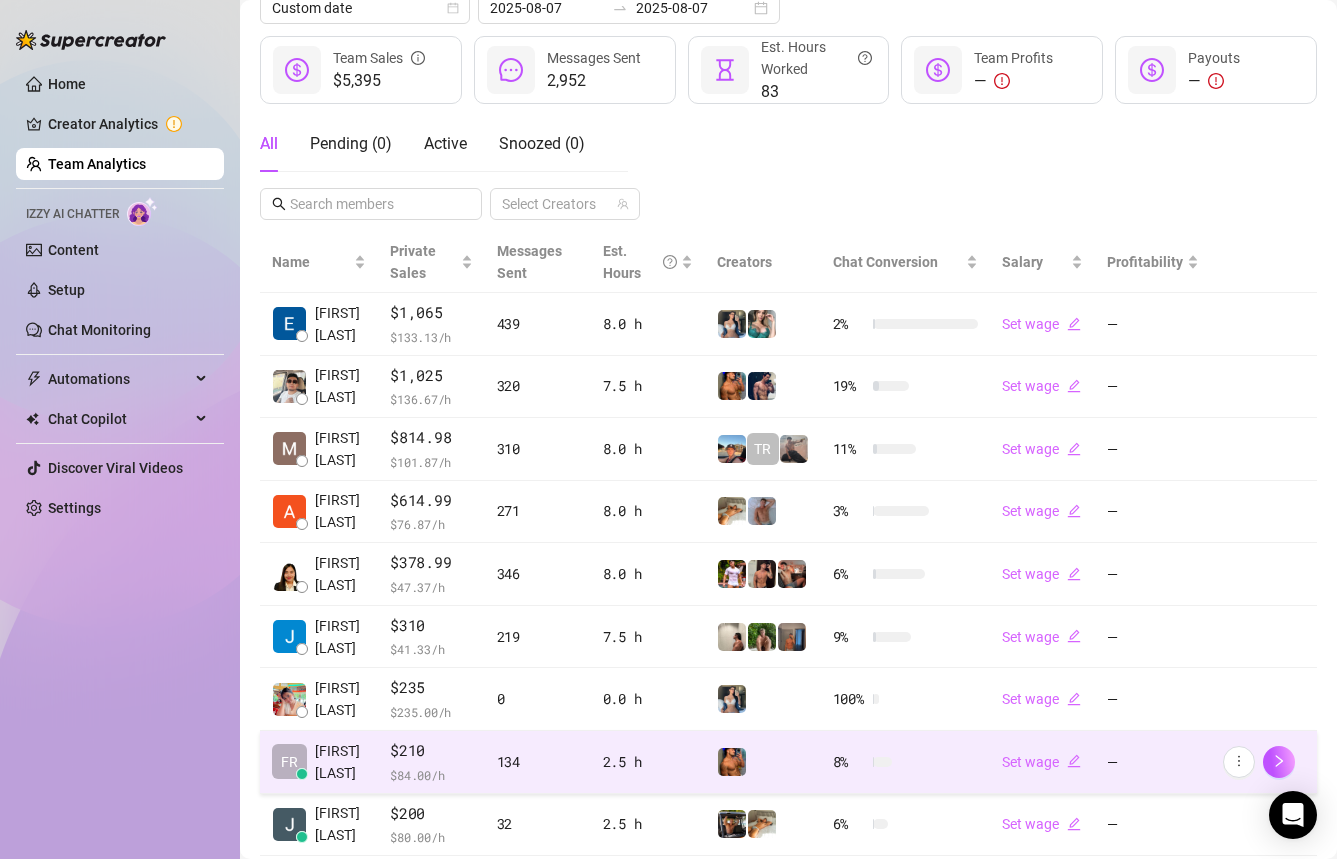 scroll, scrollTop: 0, scrollLeft: 0, axis: both 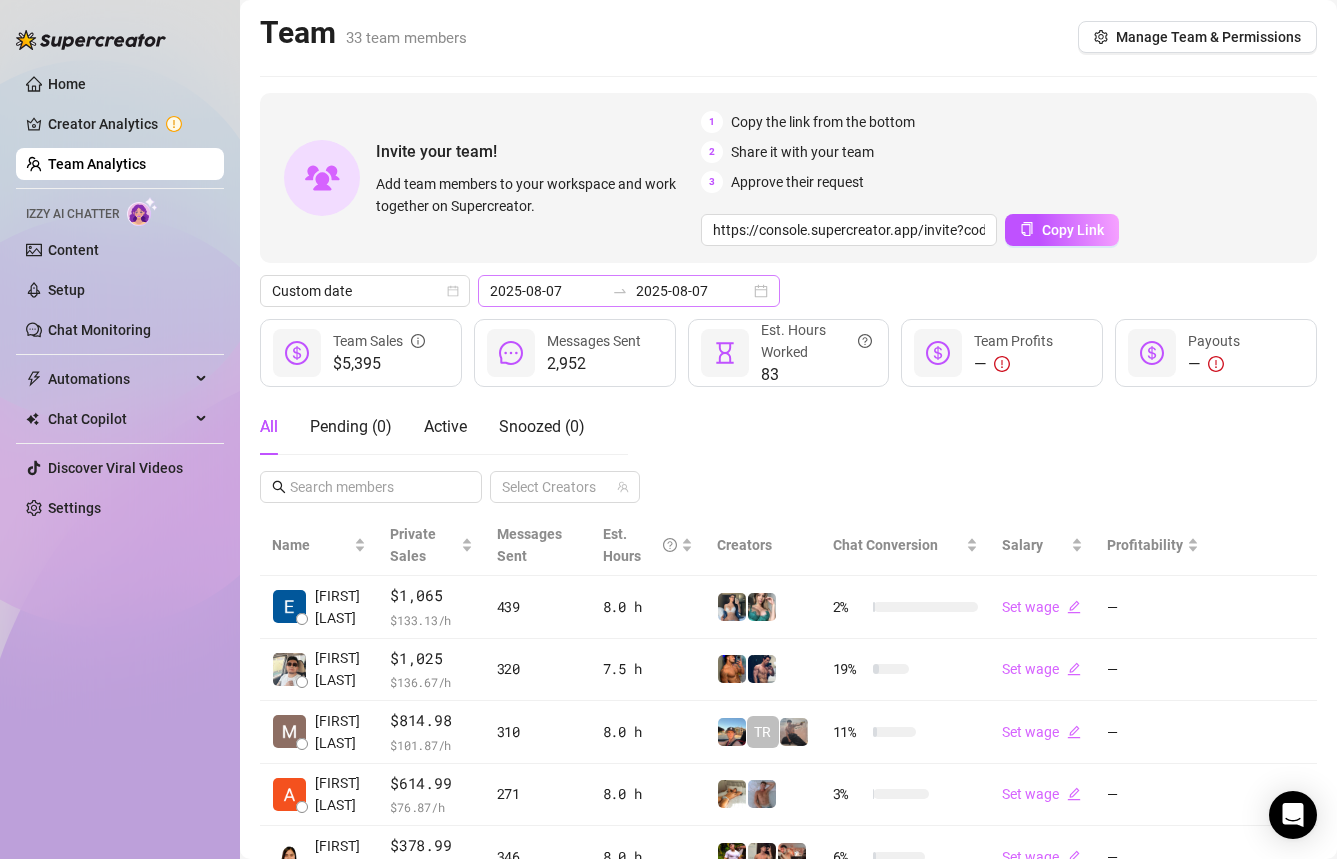 click on "2025-08-07 2025-08-07" at bounding box center (629, 291) 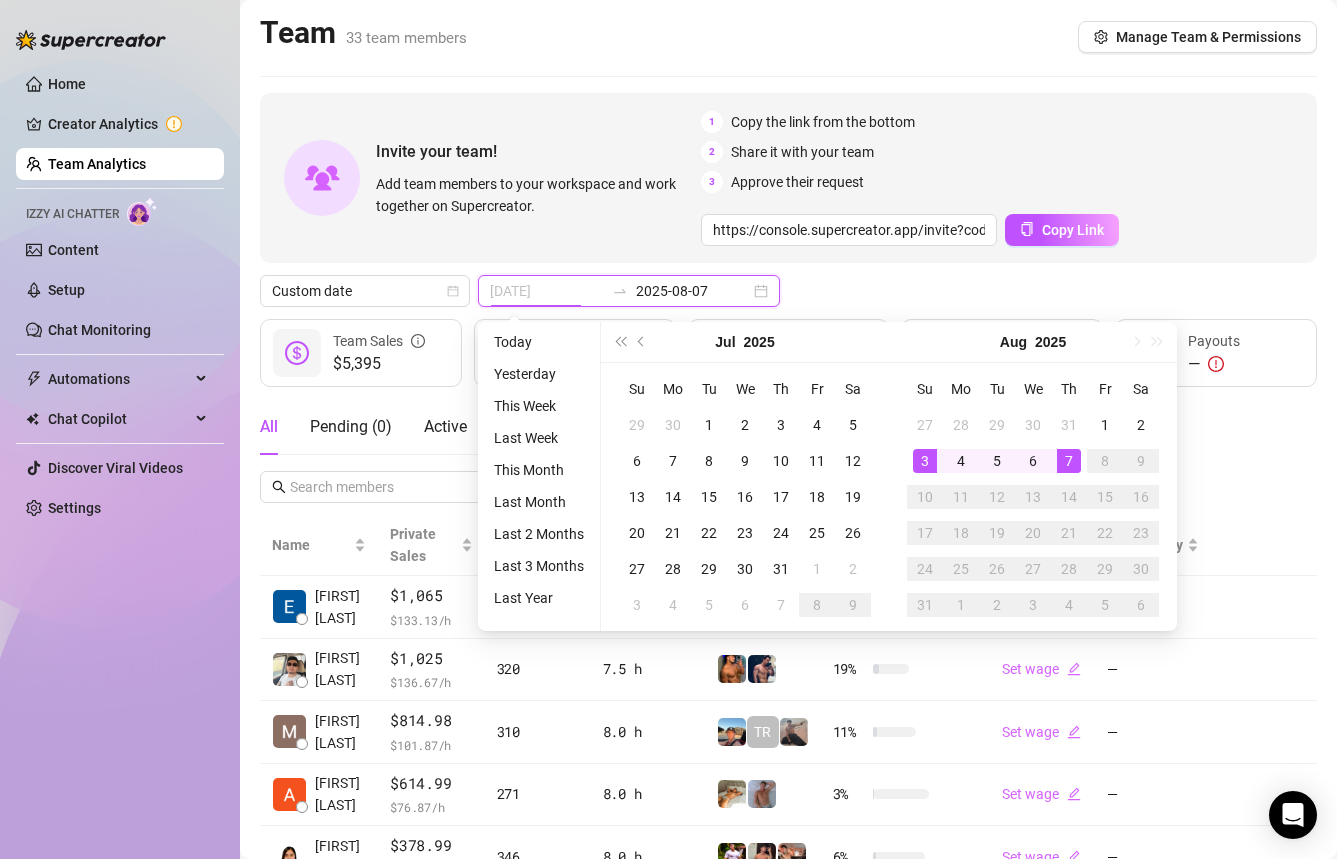 type on "2025-08-07" 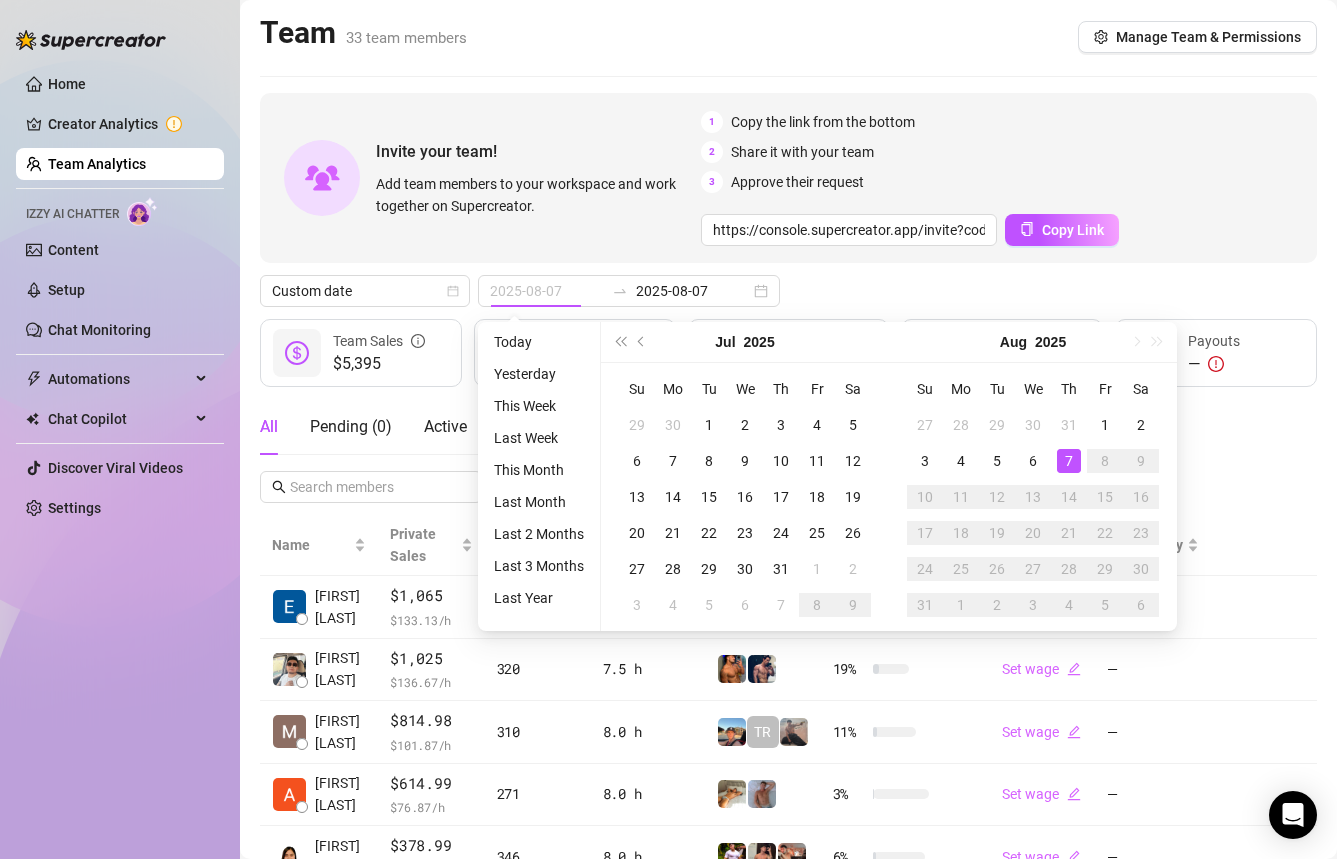 click on "7" at bounding box center [1069, 461] 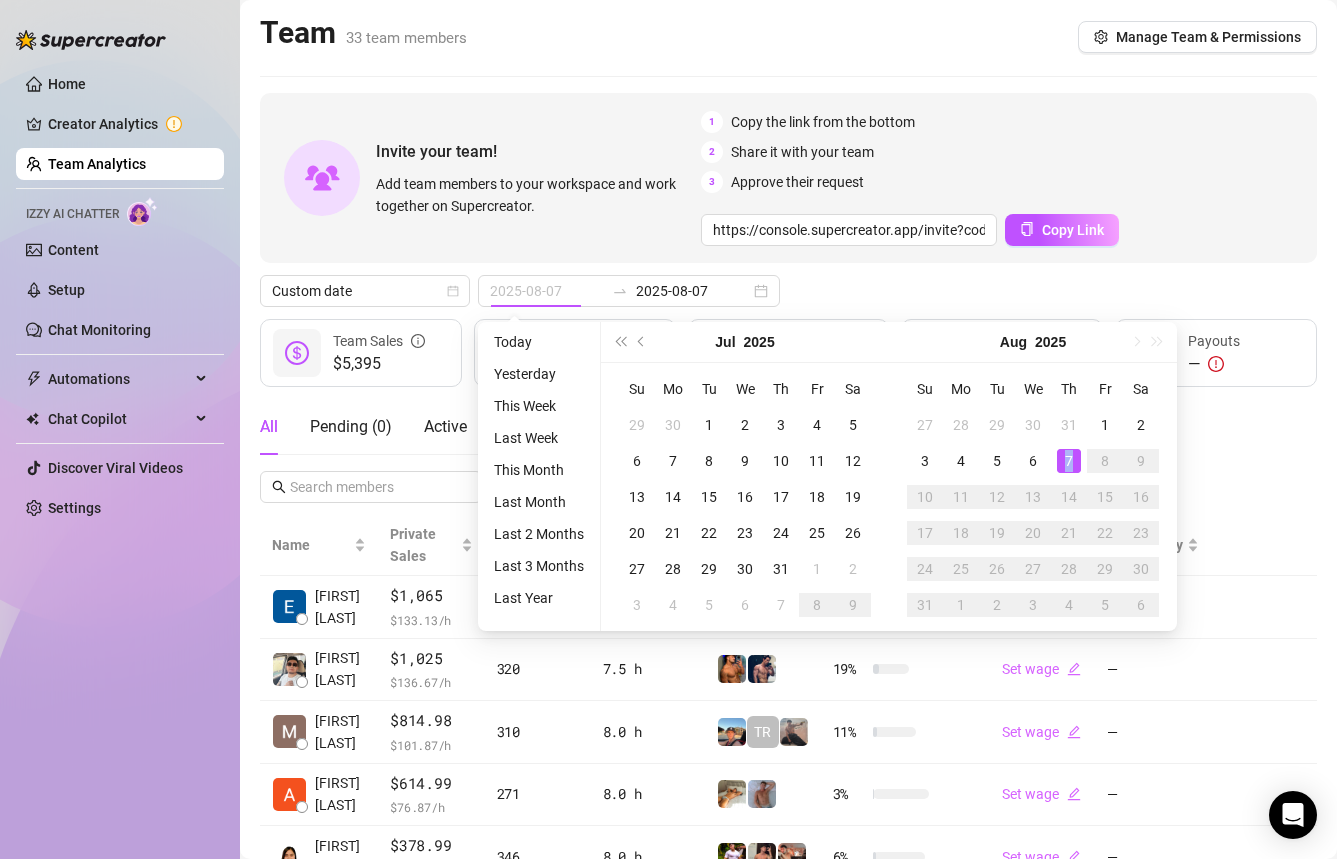 click on "7" at bounding box center (1069, 461) 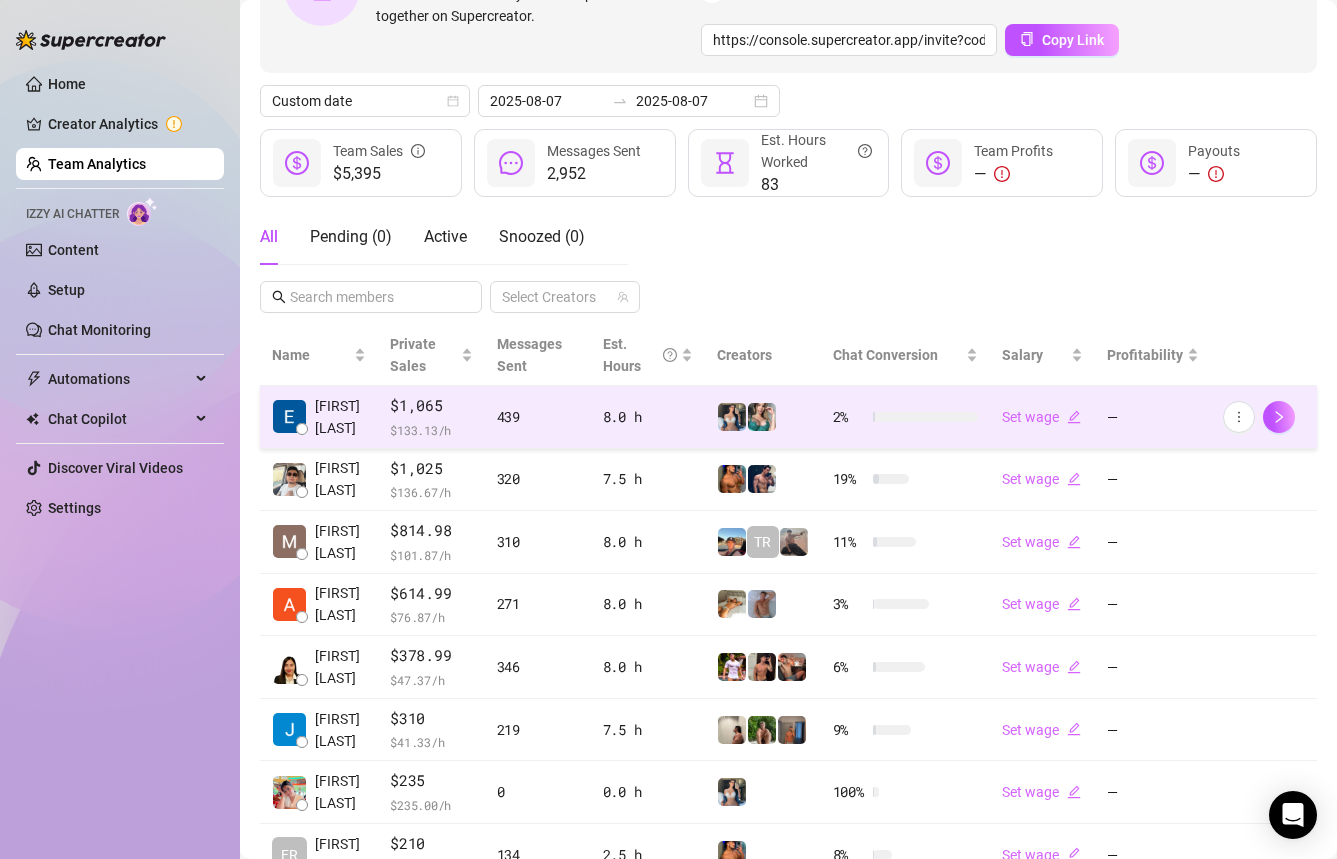 scroll, scrollTop: 458, scrollLeft: 0, axis: vertical 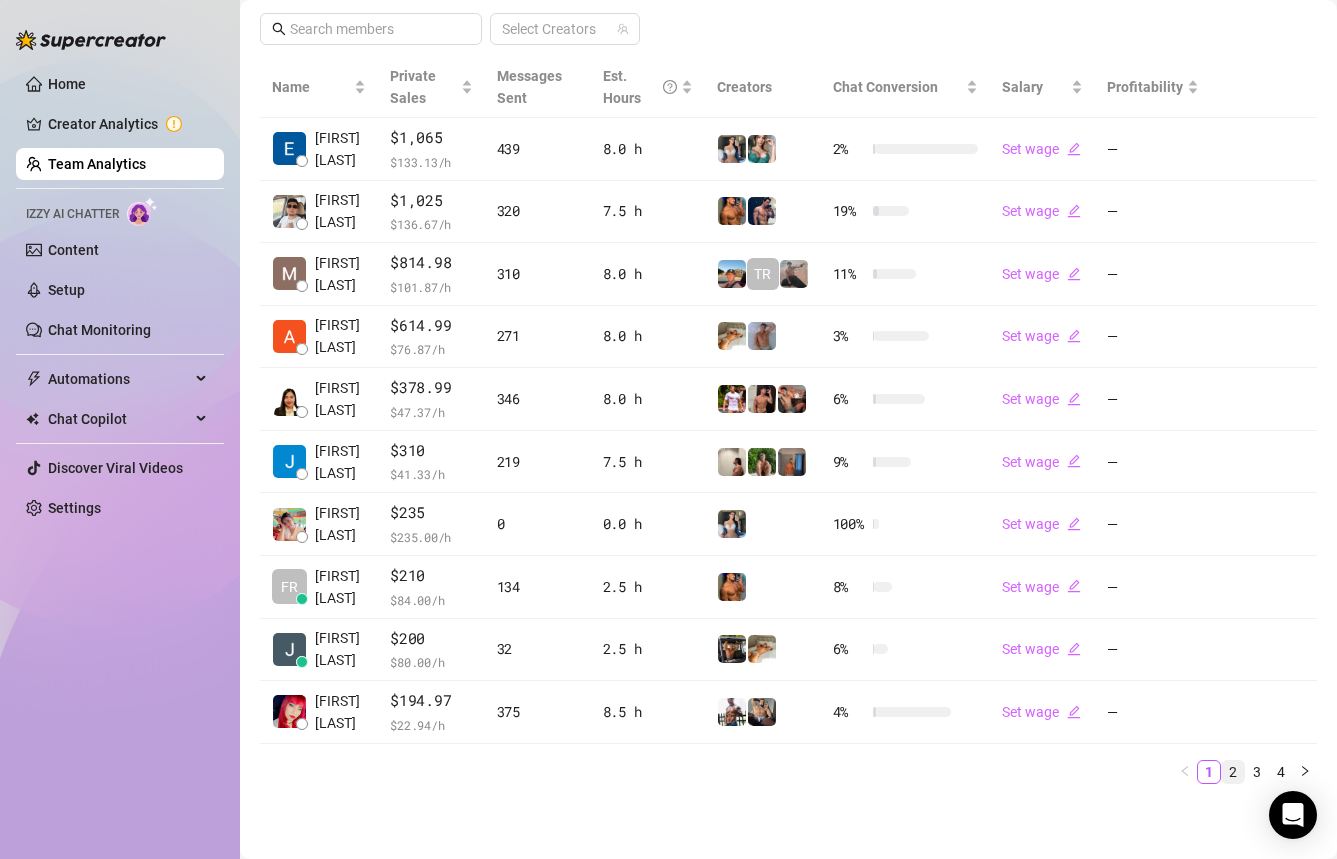 click on "2" at bounding box center (1233, 772) 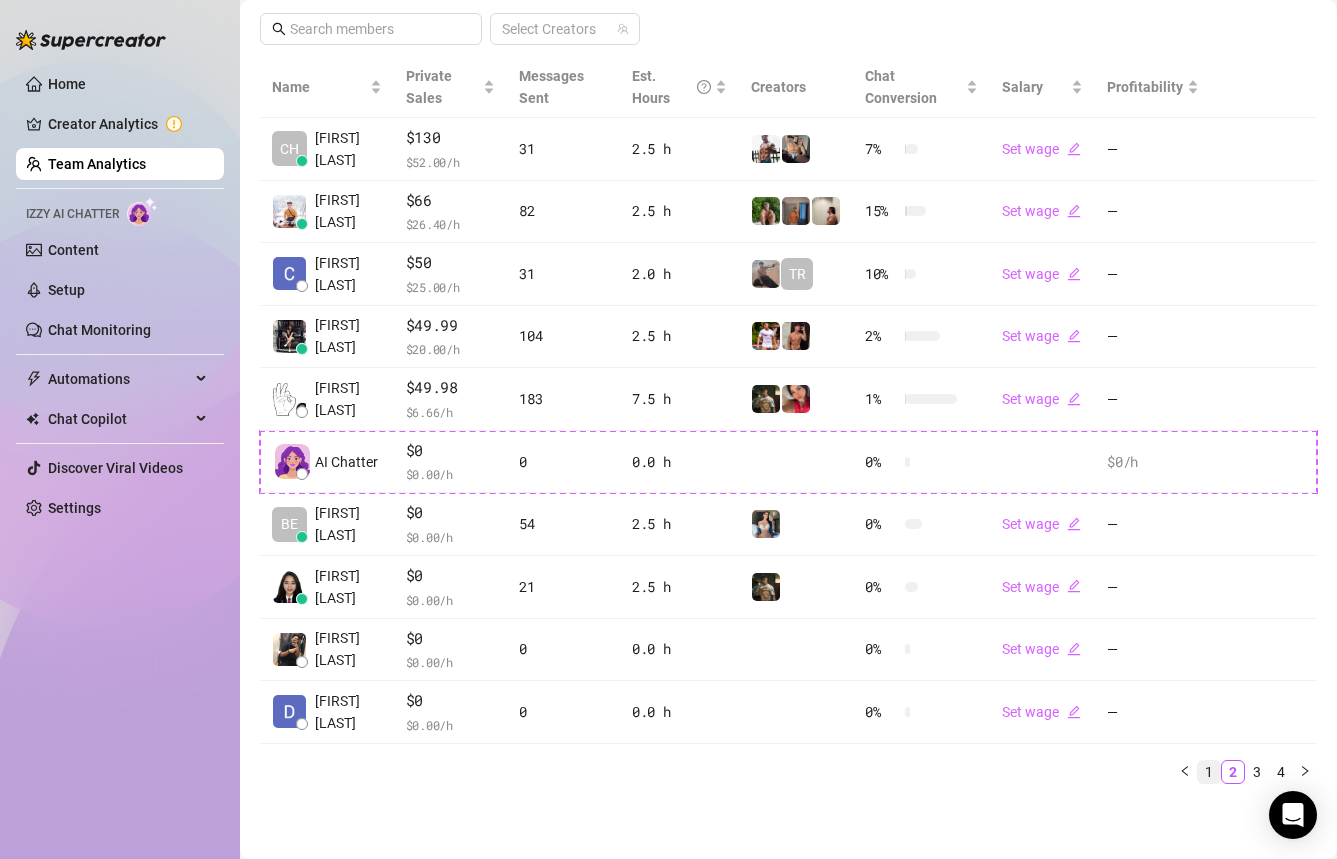 click on "1" at bounding box center [1209, 772] 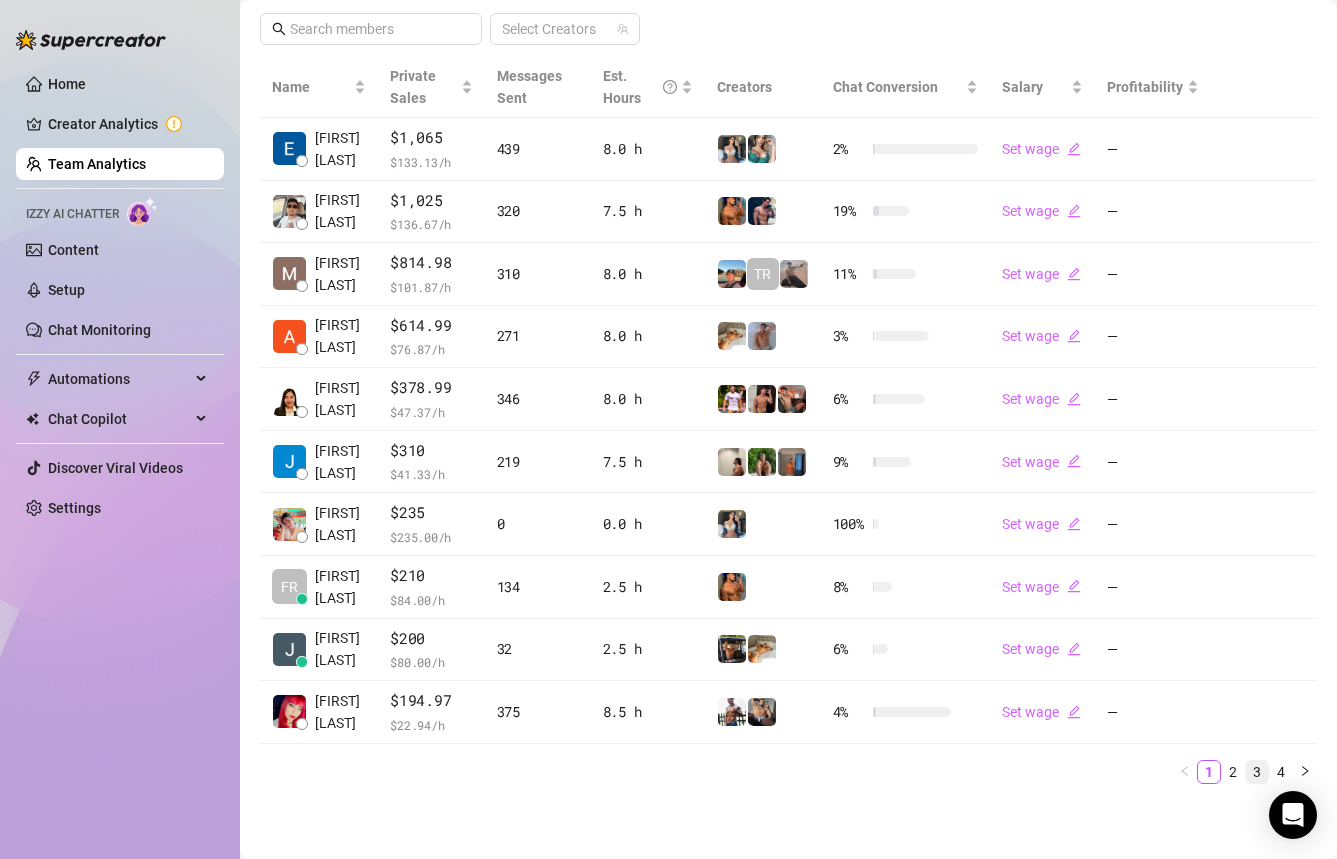 click on "3" at bounding box center (1257, 772) 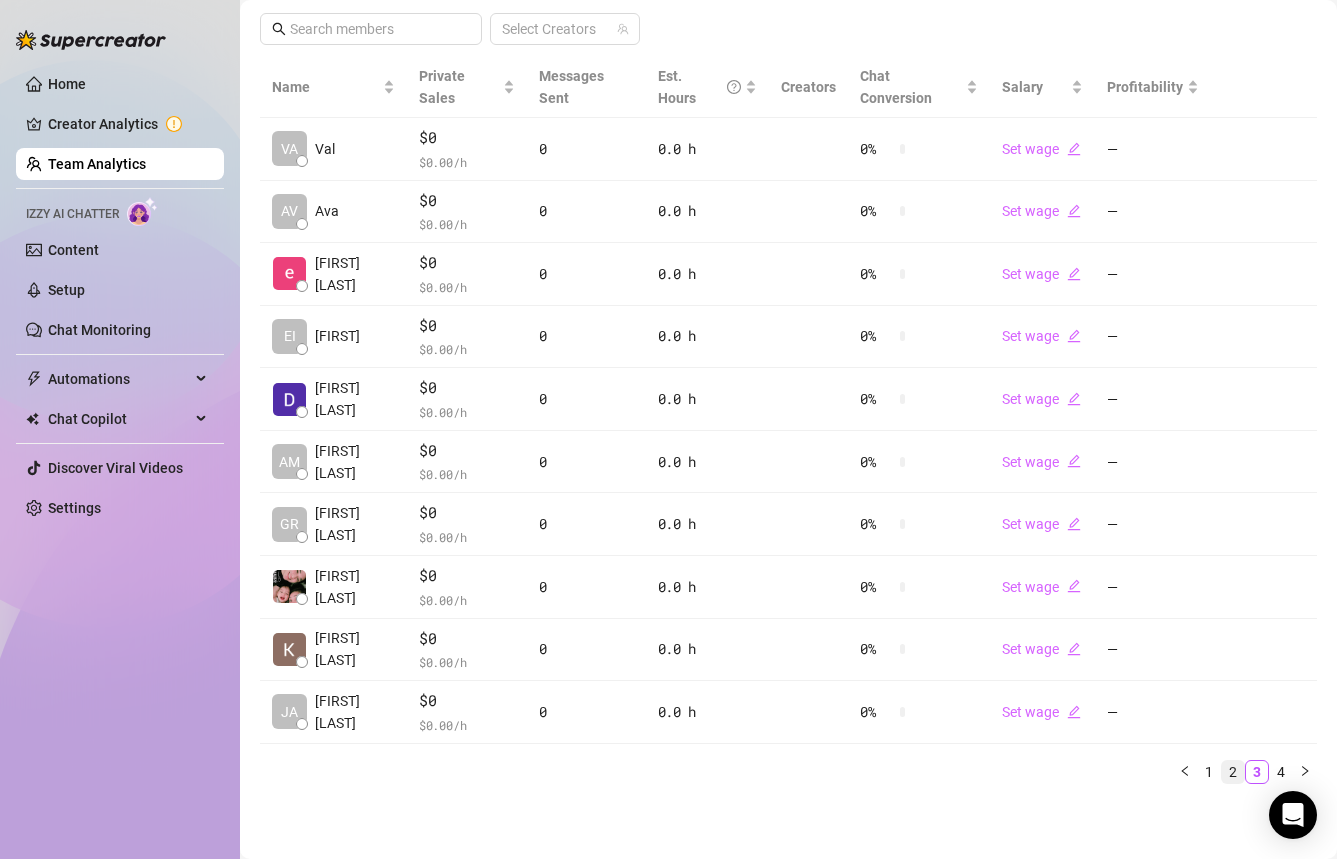 click on "2" at bounding box center (1233, 772) 